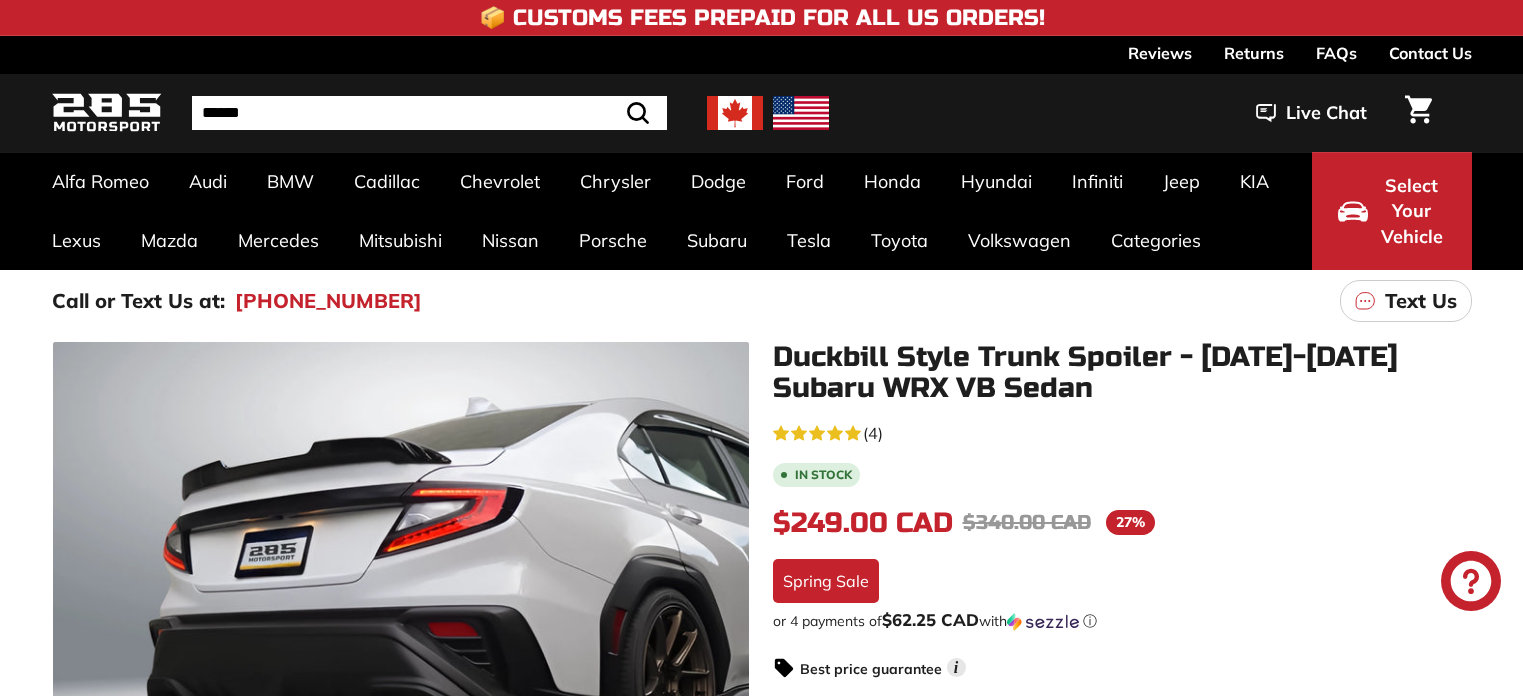 scroll, scrollTop: 0, scrollLeft: 0, axis: both 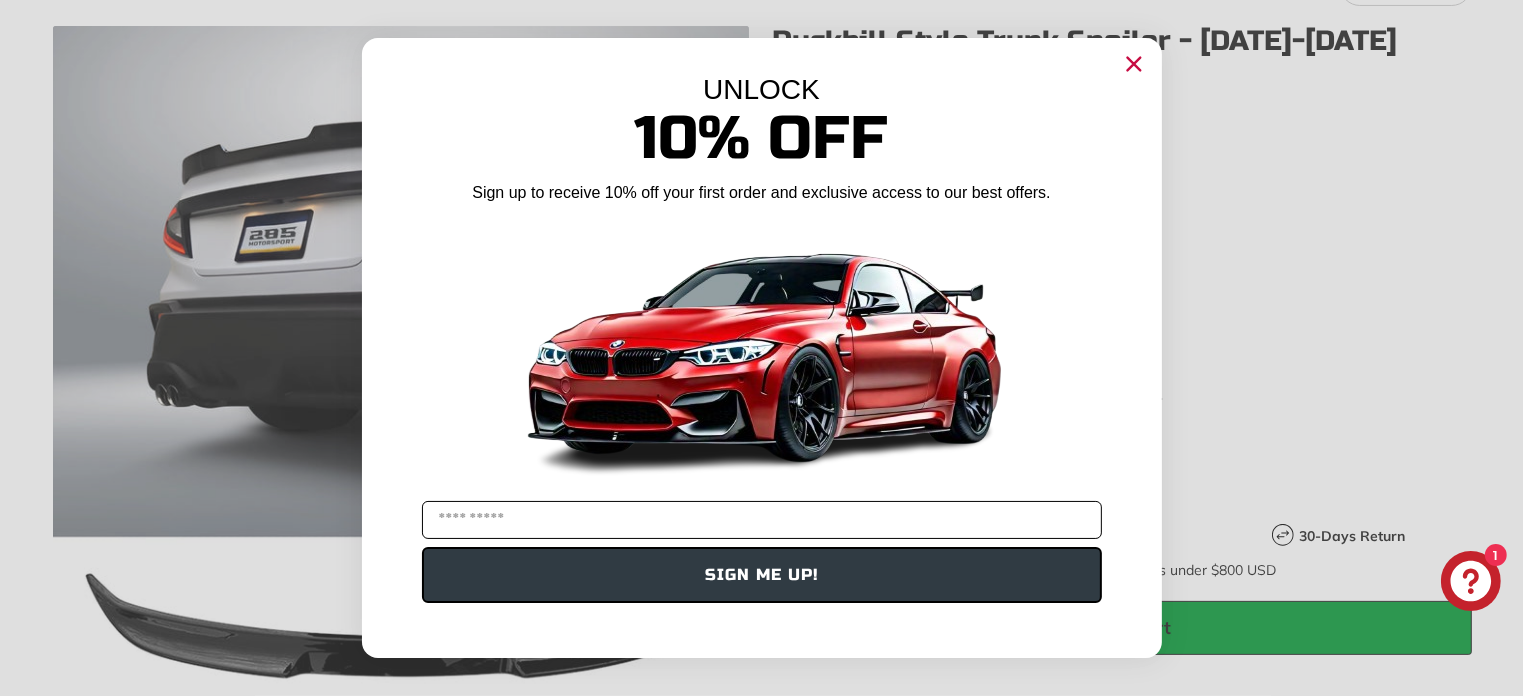 click at bounding box center [762, 520] 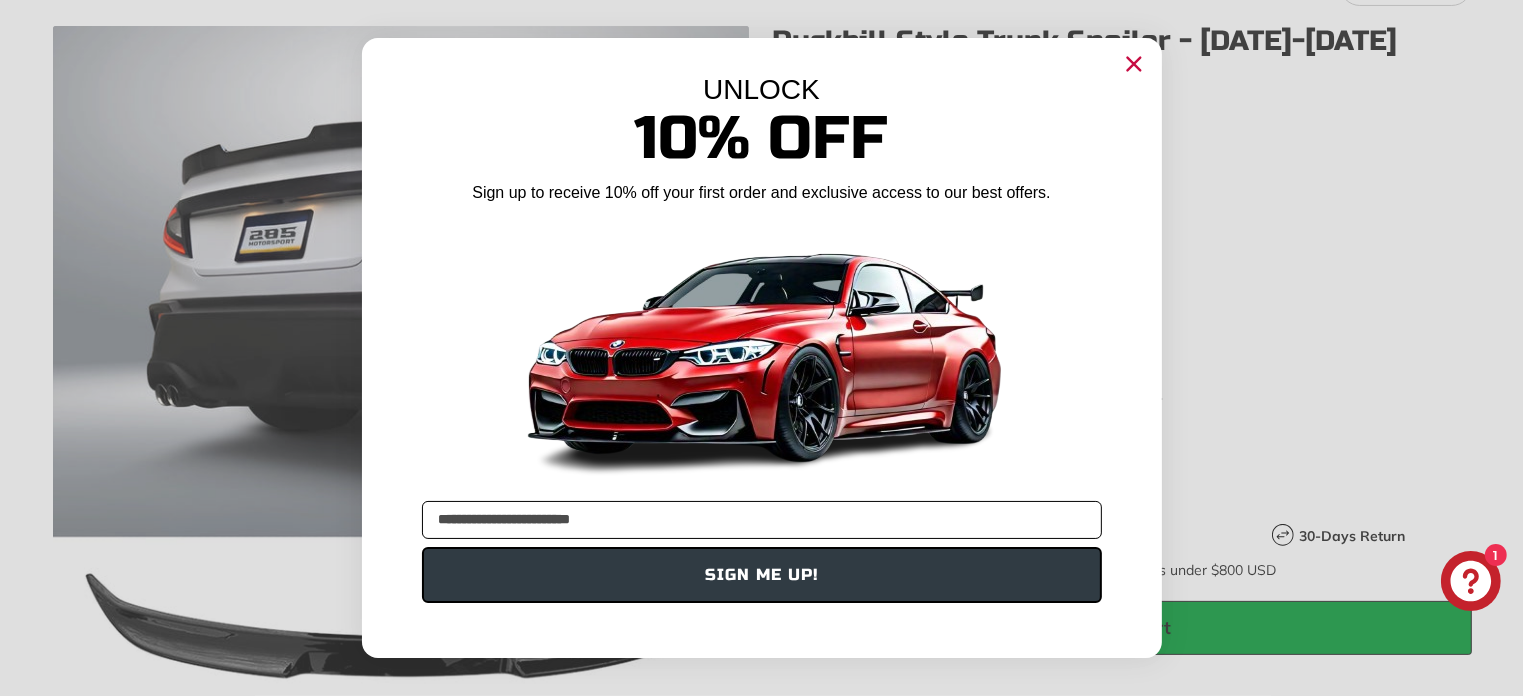 type on "**********" 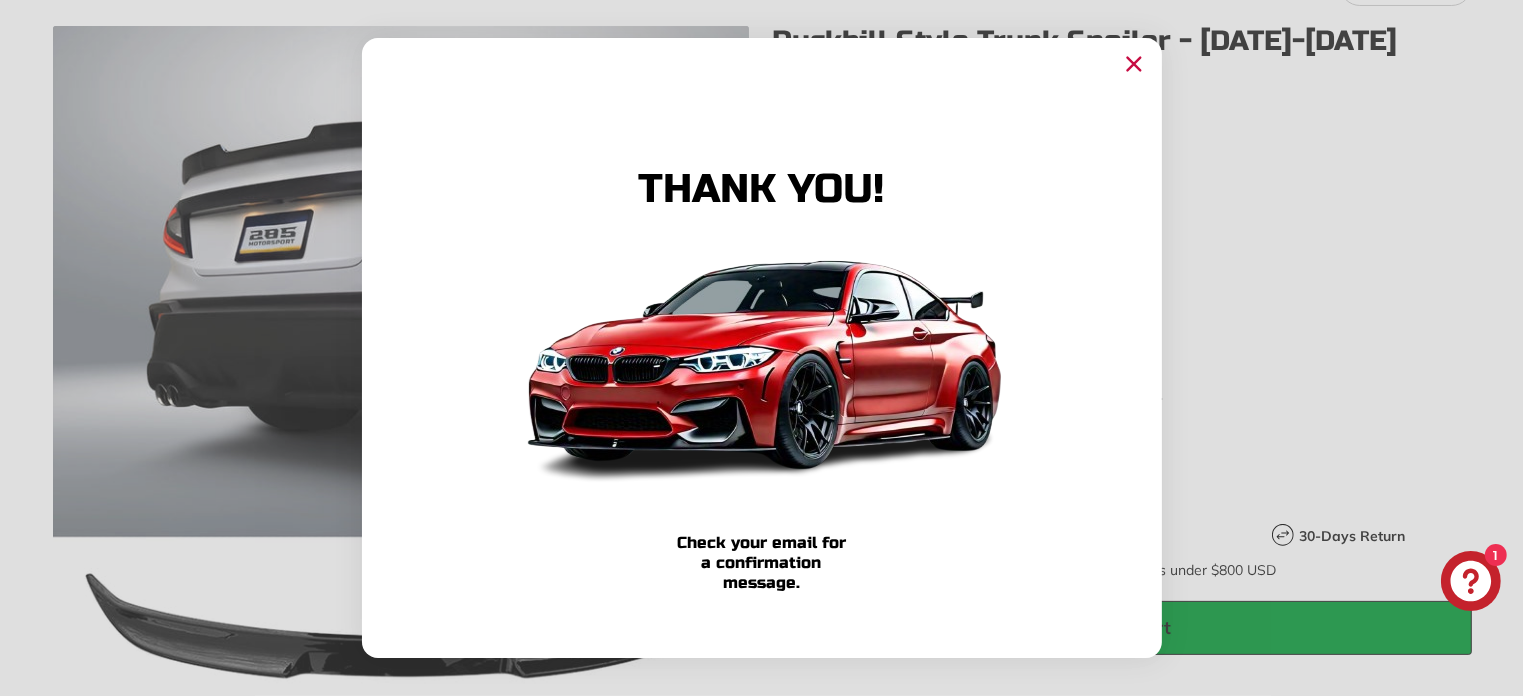 click 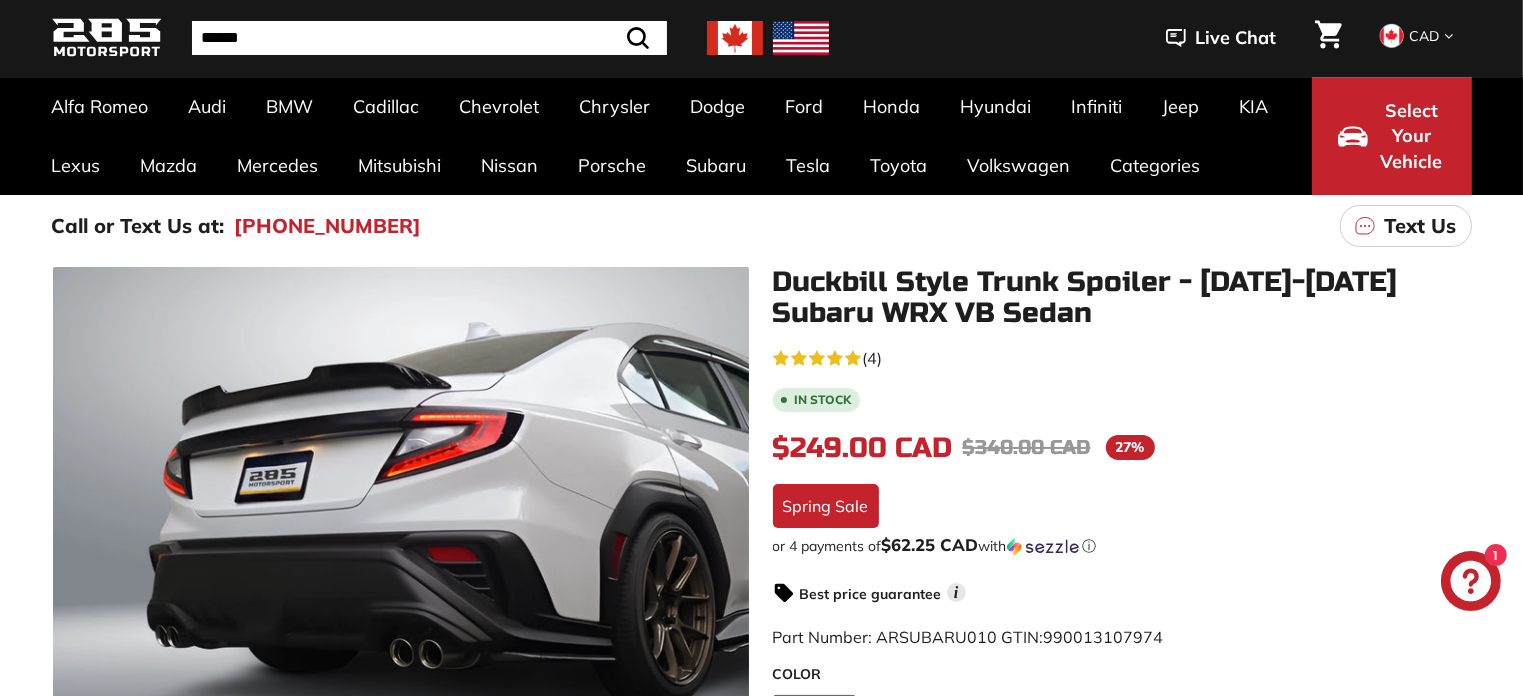 scroll, scrollTop: 0, scrollLeft: 0, axis: both 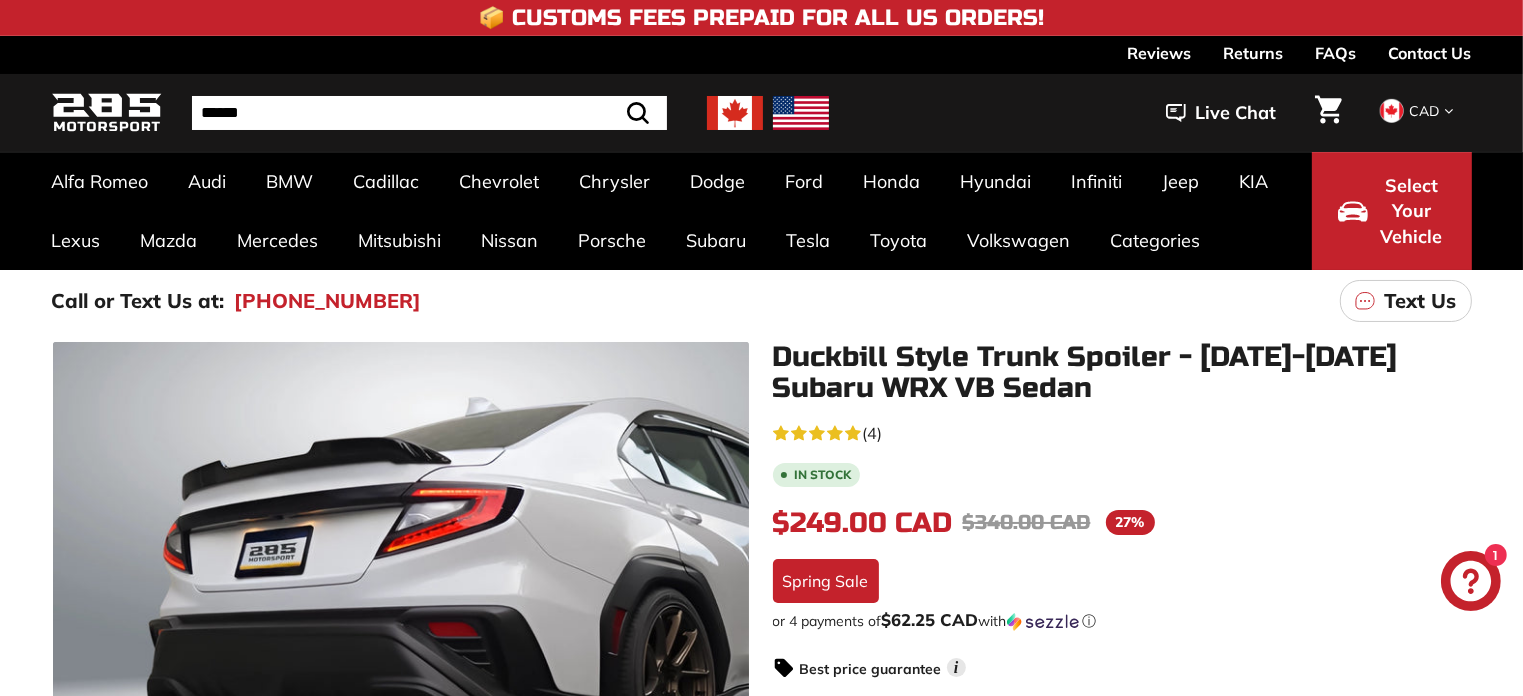 click on "Select Your Vehicle" at bounding box center [1392, 211] 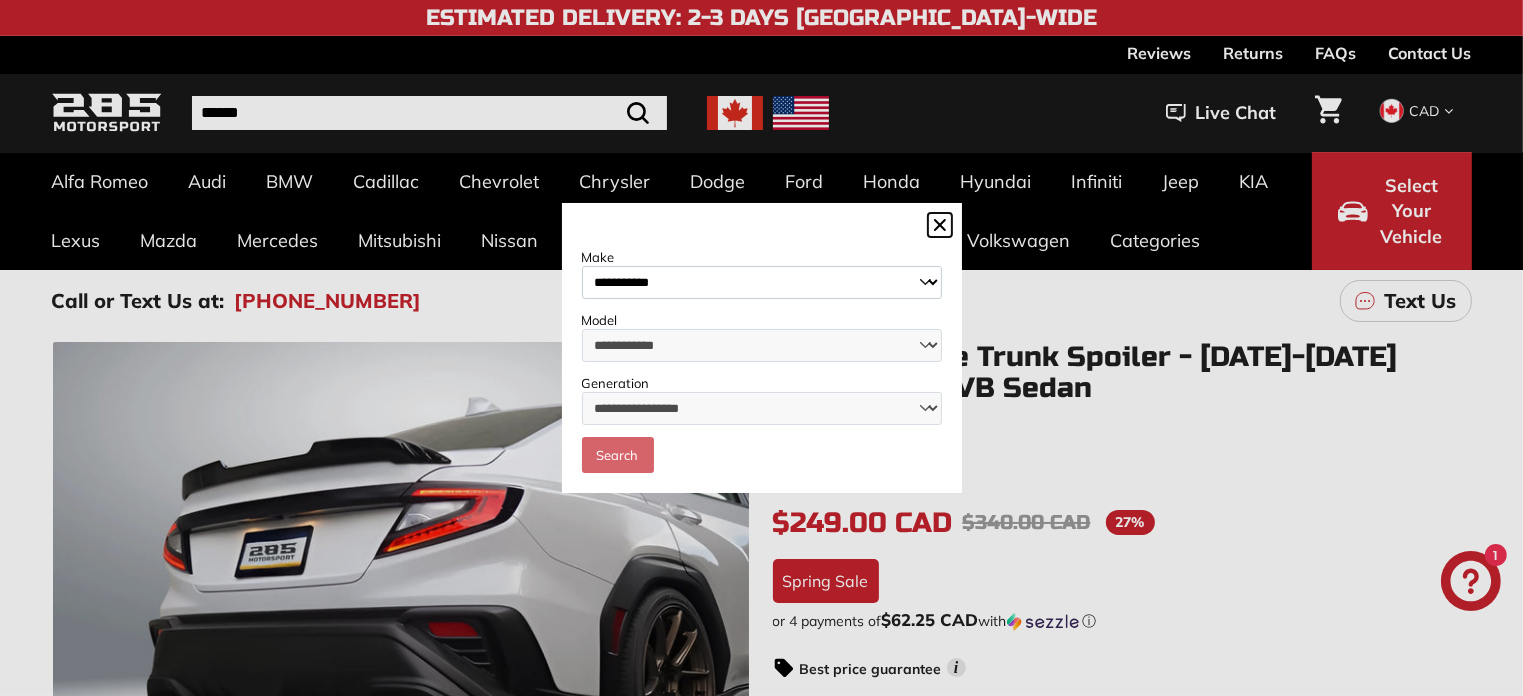 click on "**********" at bounding box center (762, 282) 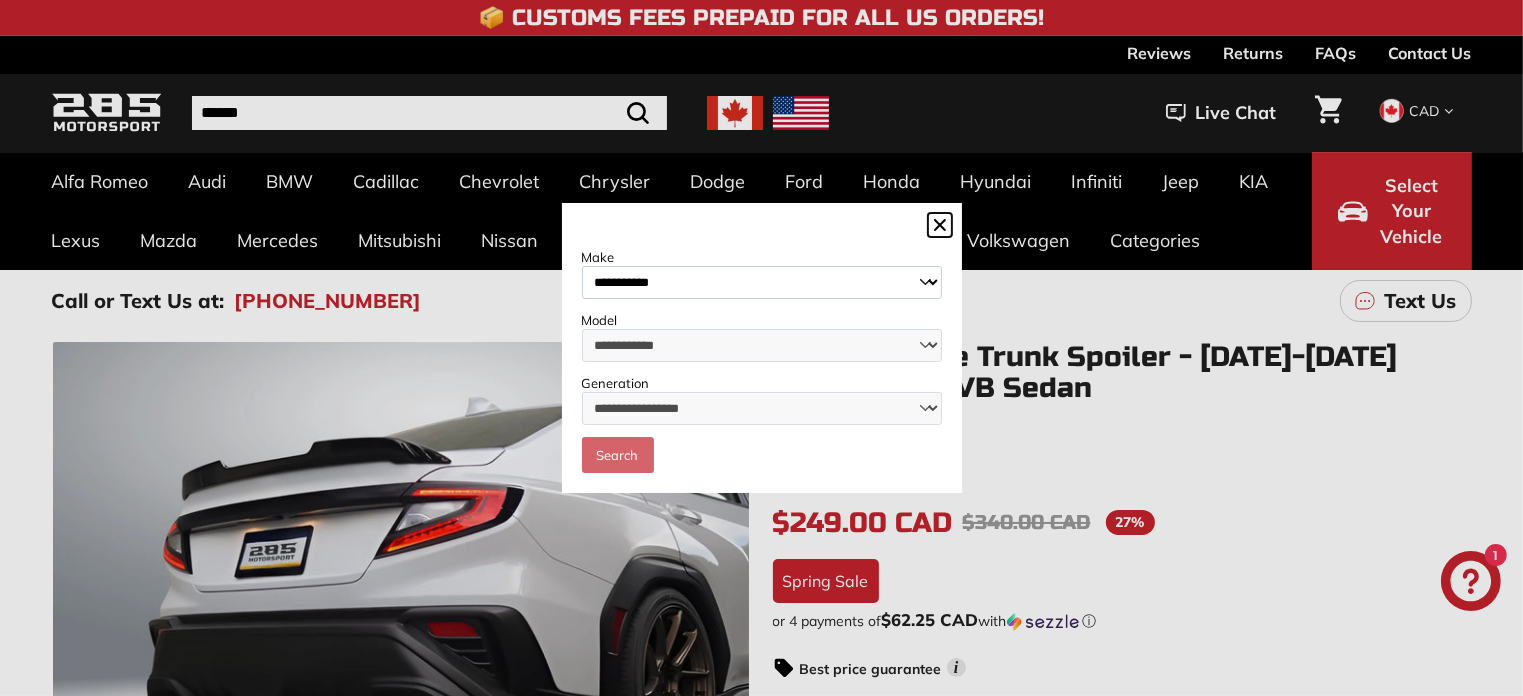 select on "******" 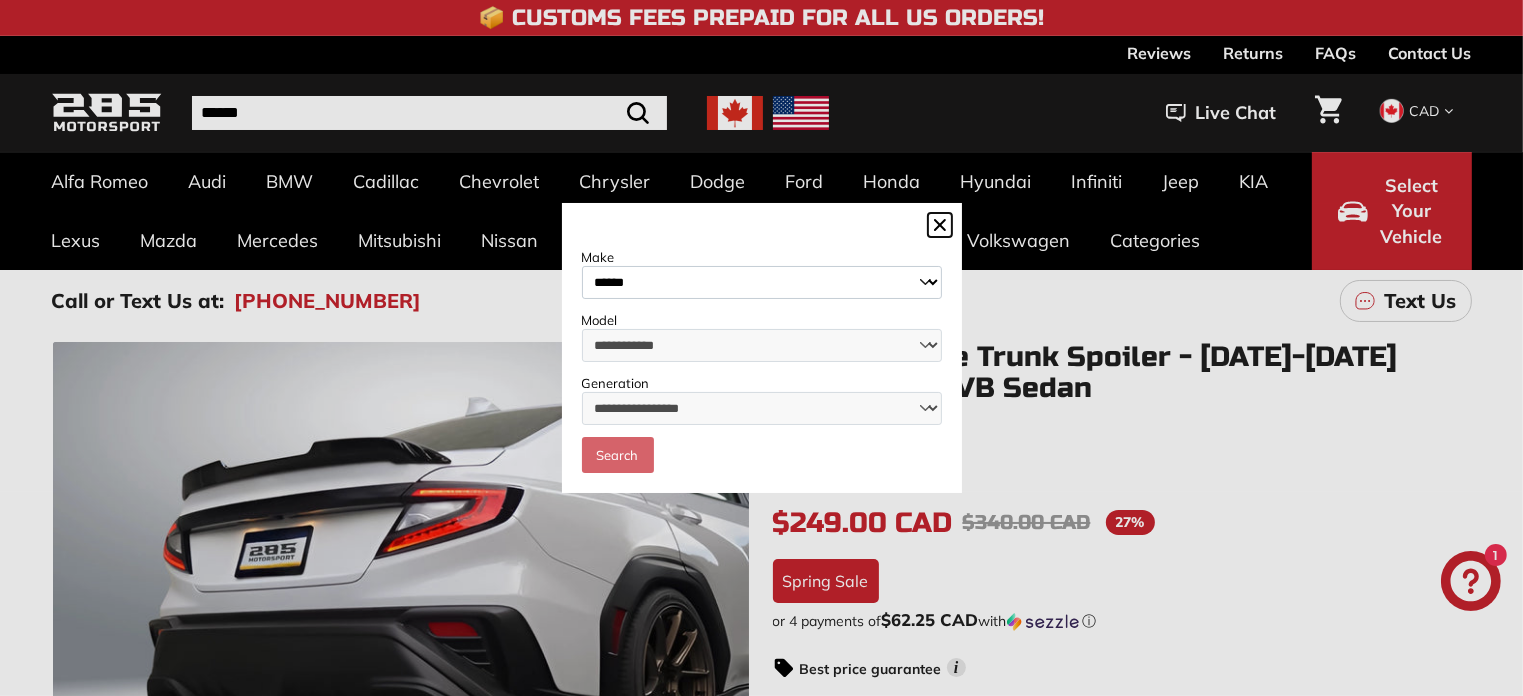click on "**********" at bounding box center (762, 282) 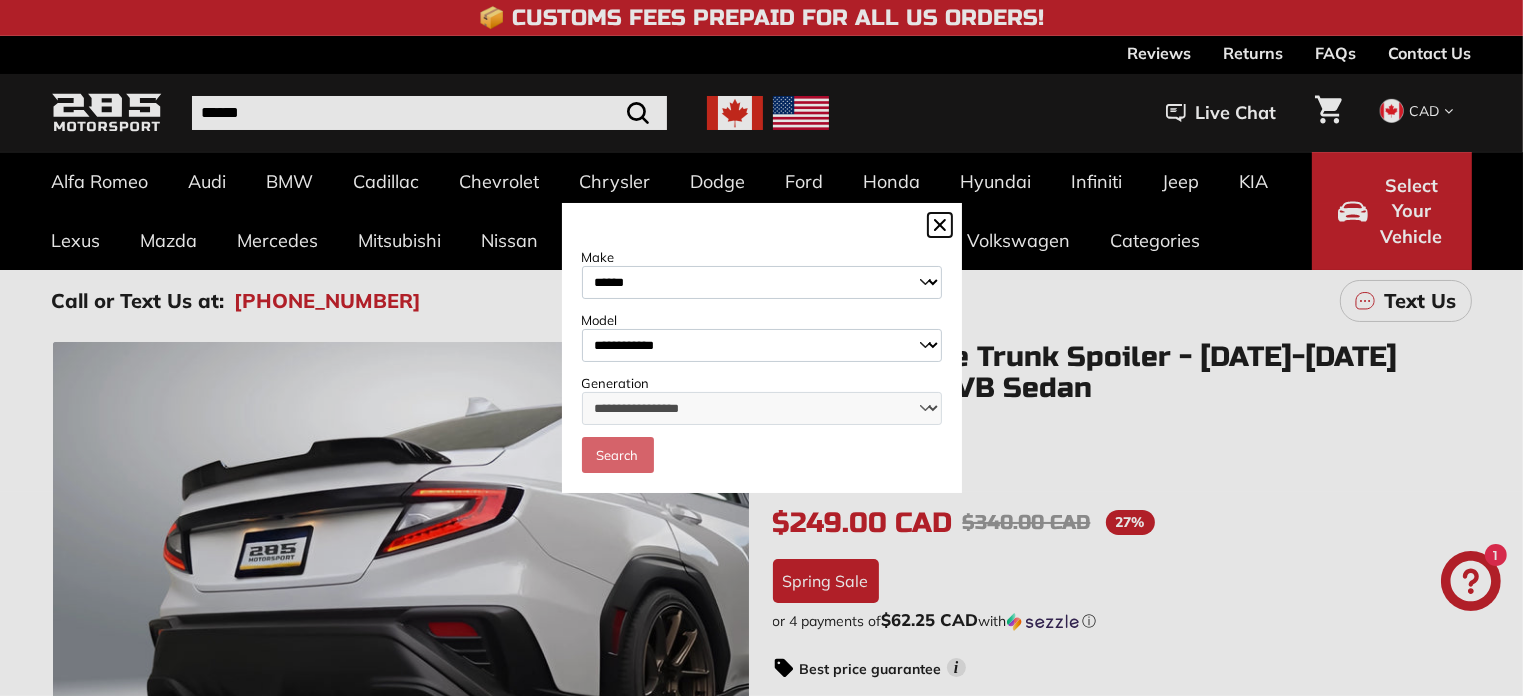 click on "**********" at bounding box center [762, 345] 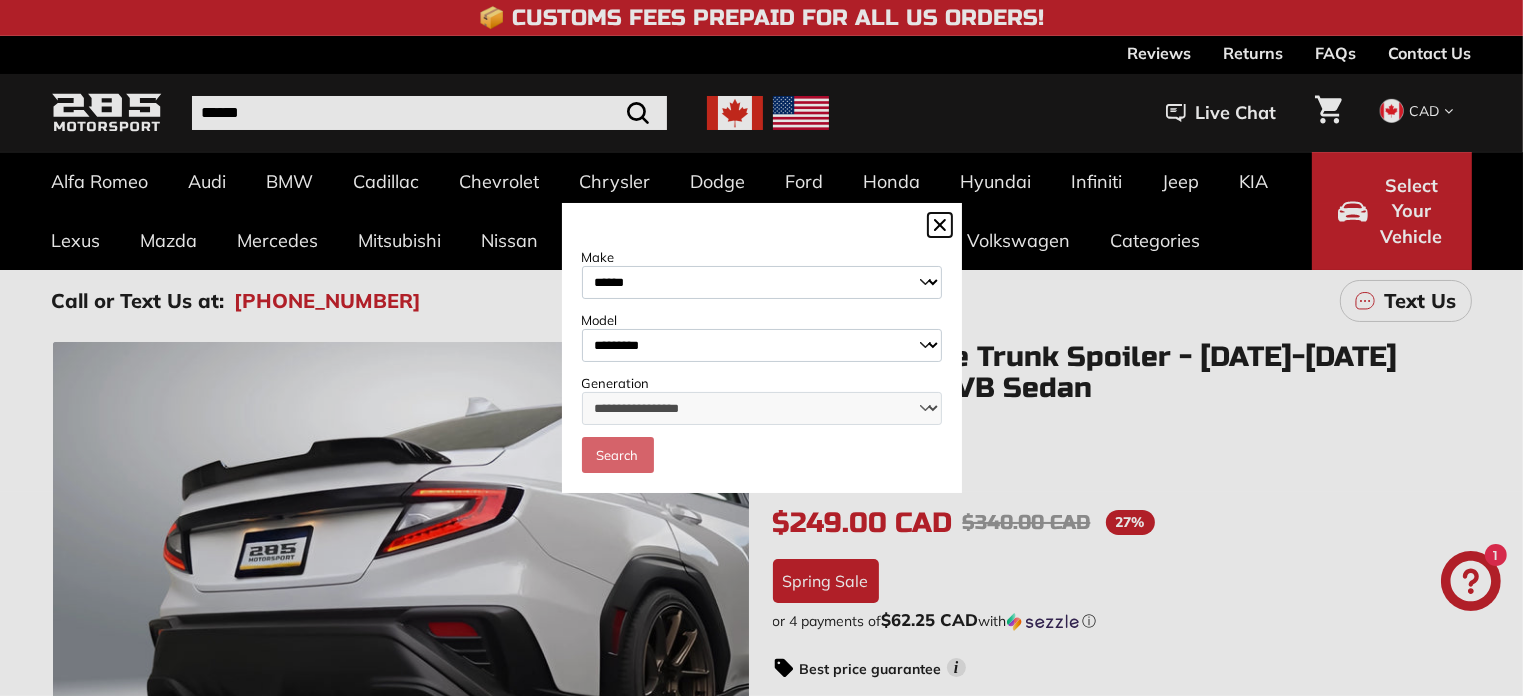 click on "**********" at bounding box center [762, 345] 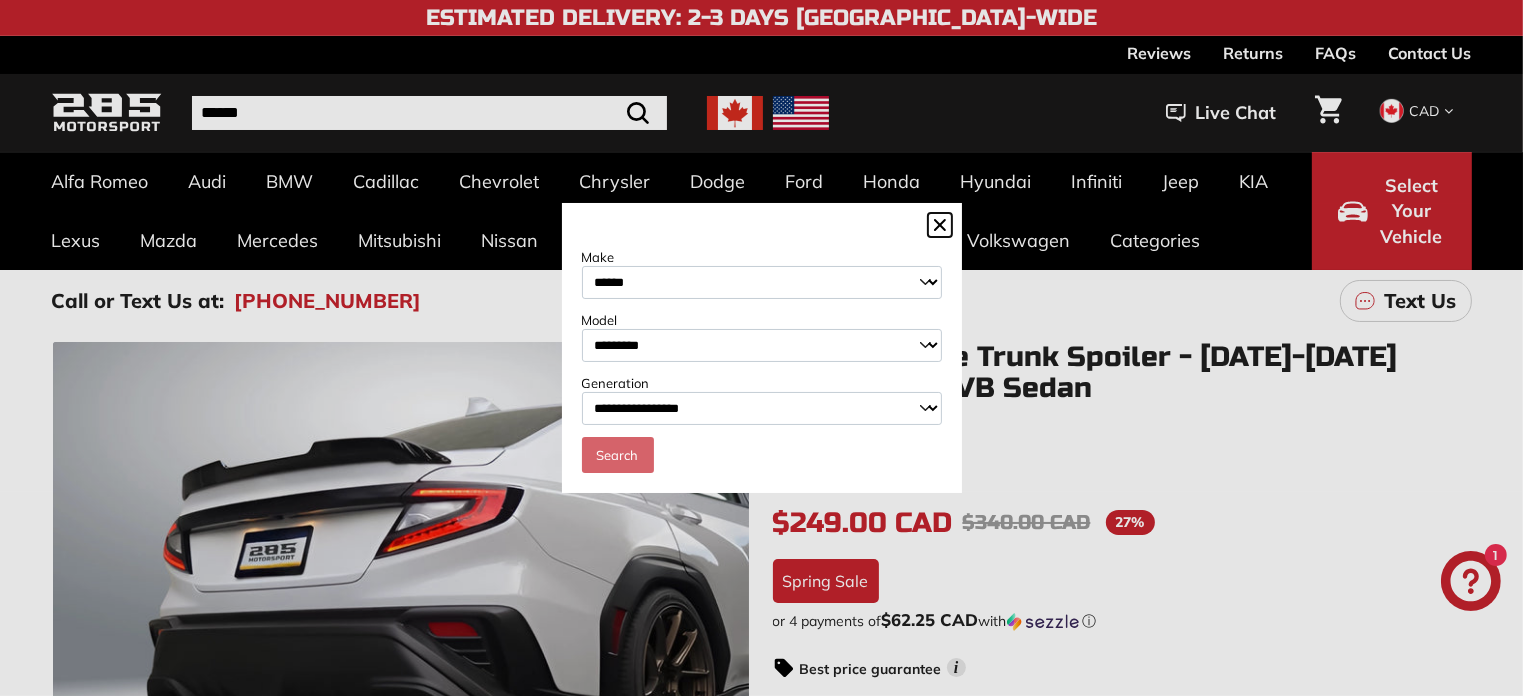 click on "**********" at bounding box center [762, 408] 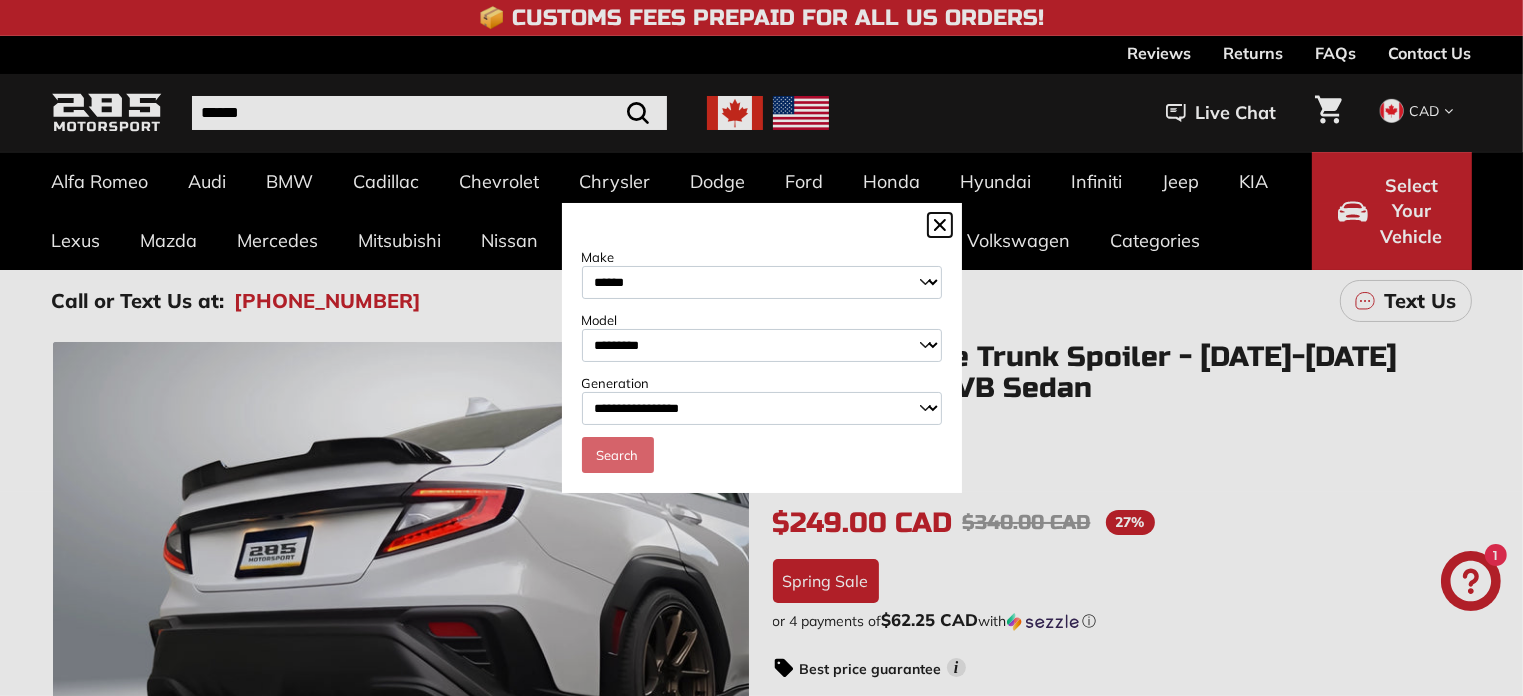 click on "**********" at bounding box center [762, 348] 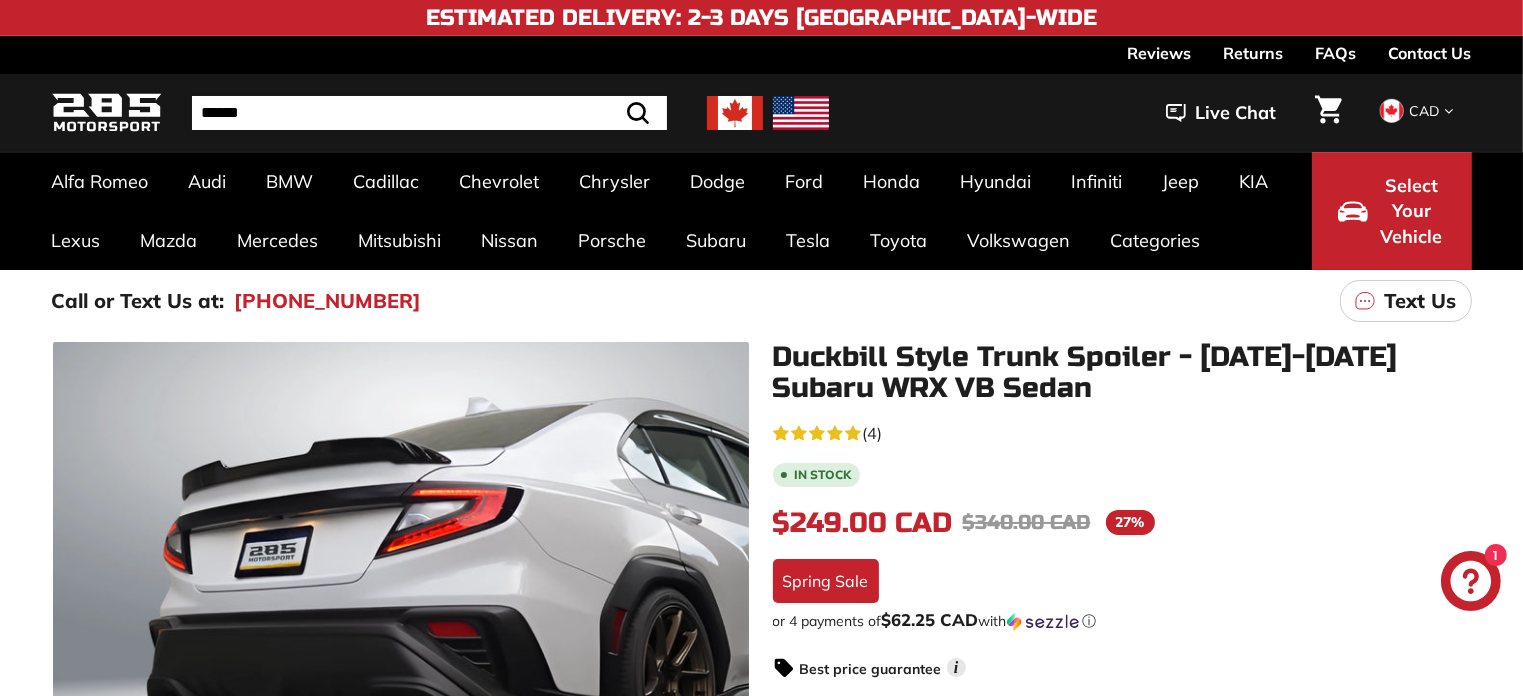 click at bounding box center (107, 113) 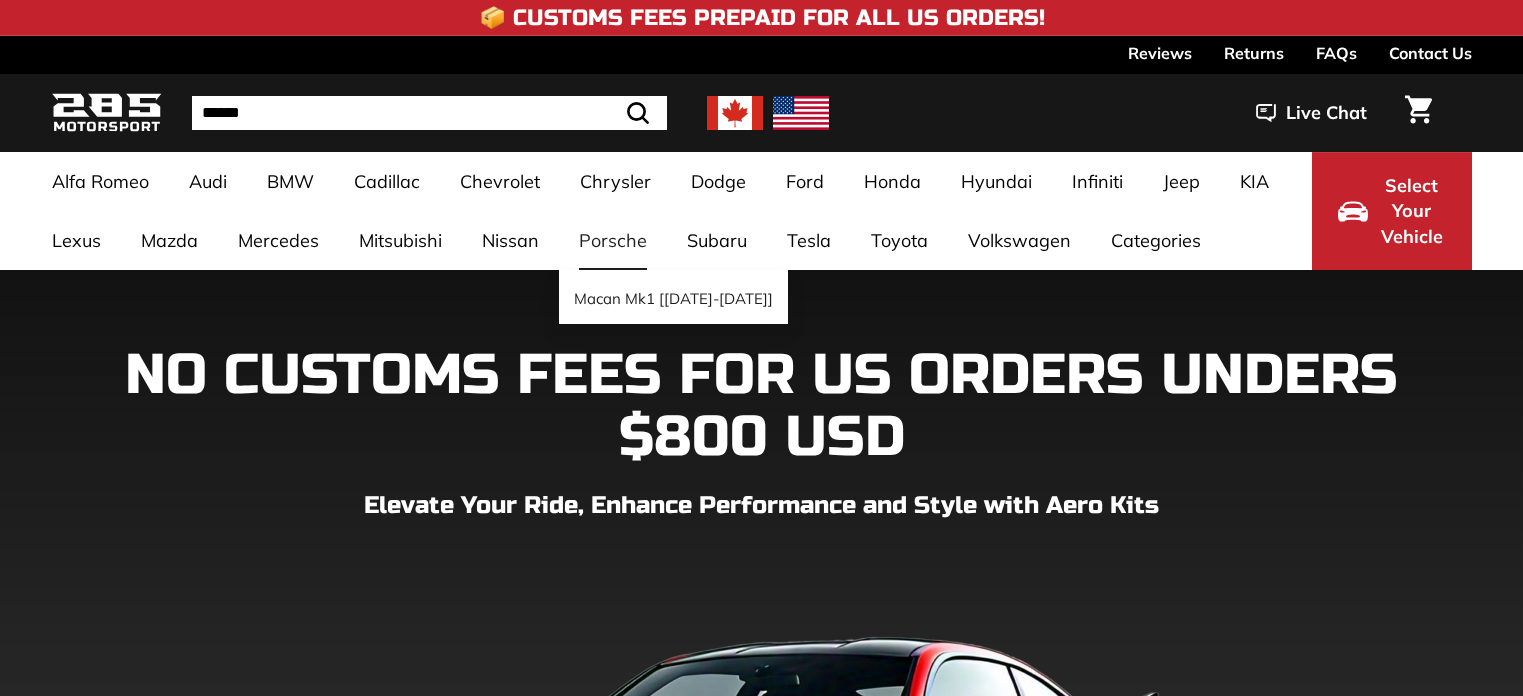 scroll, scrollTop: 0, scrollLeft: 0, axis: both 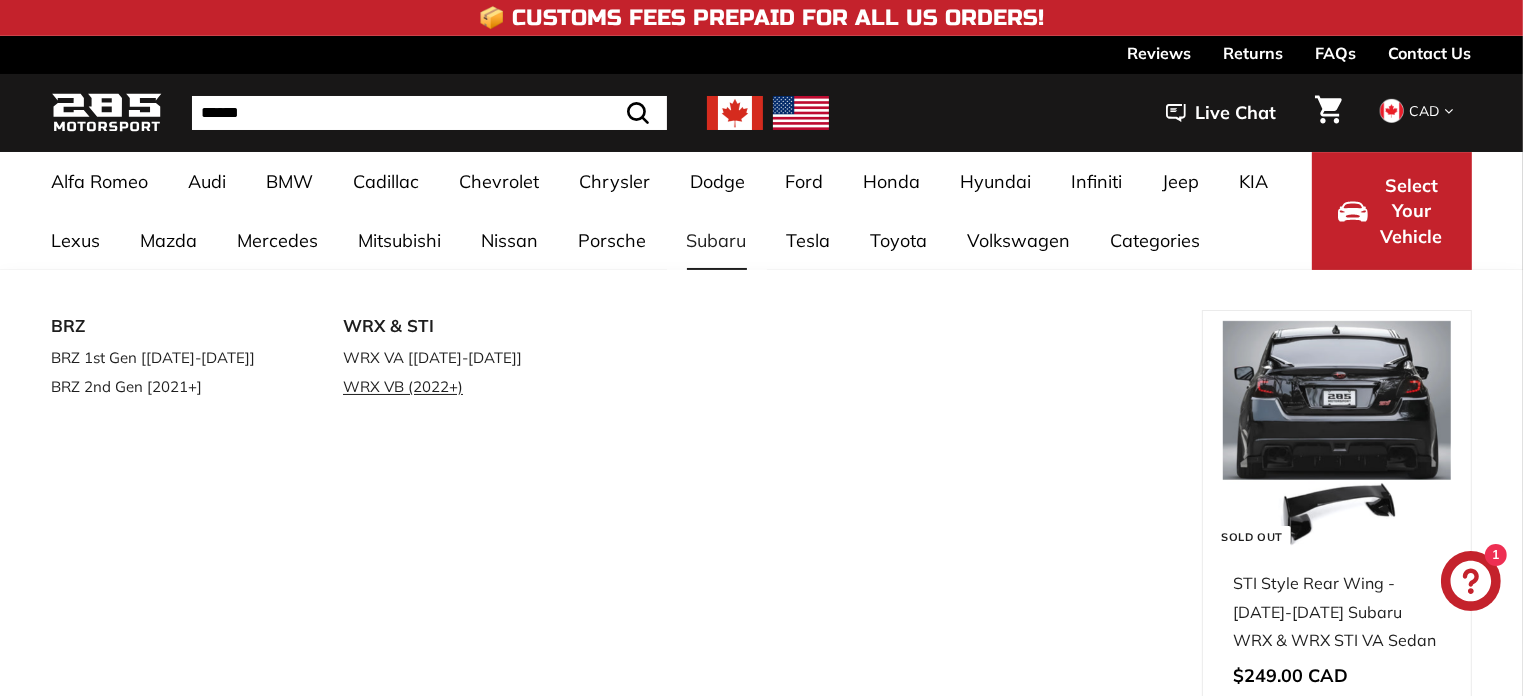 click on "WRX VB (2022+)" at bounding box center [461, 386] 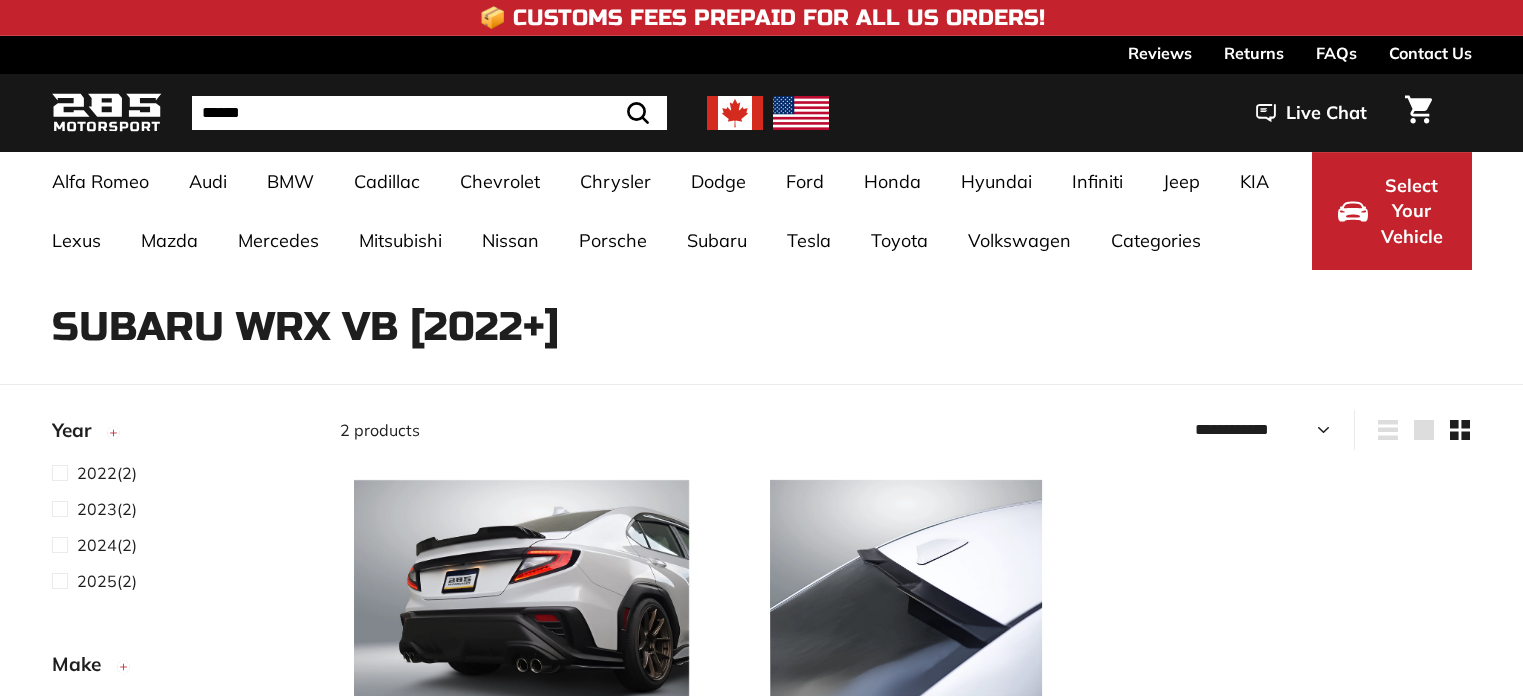 select on "**********" 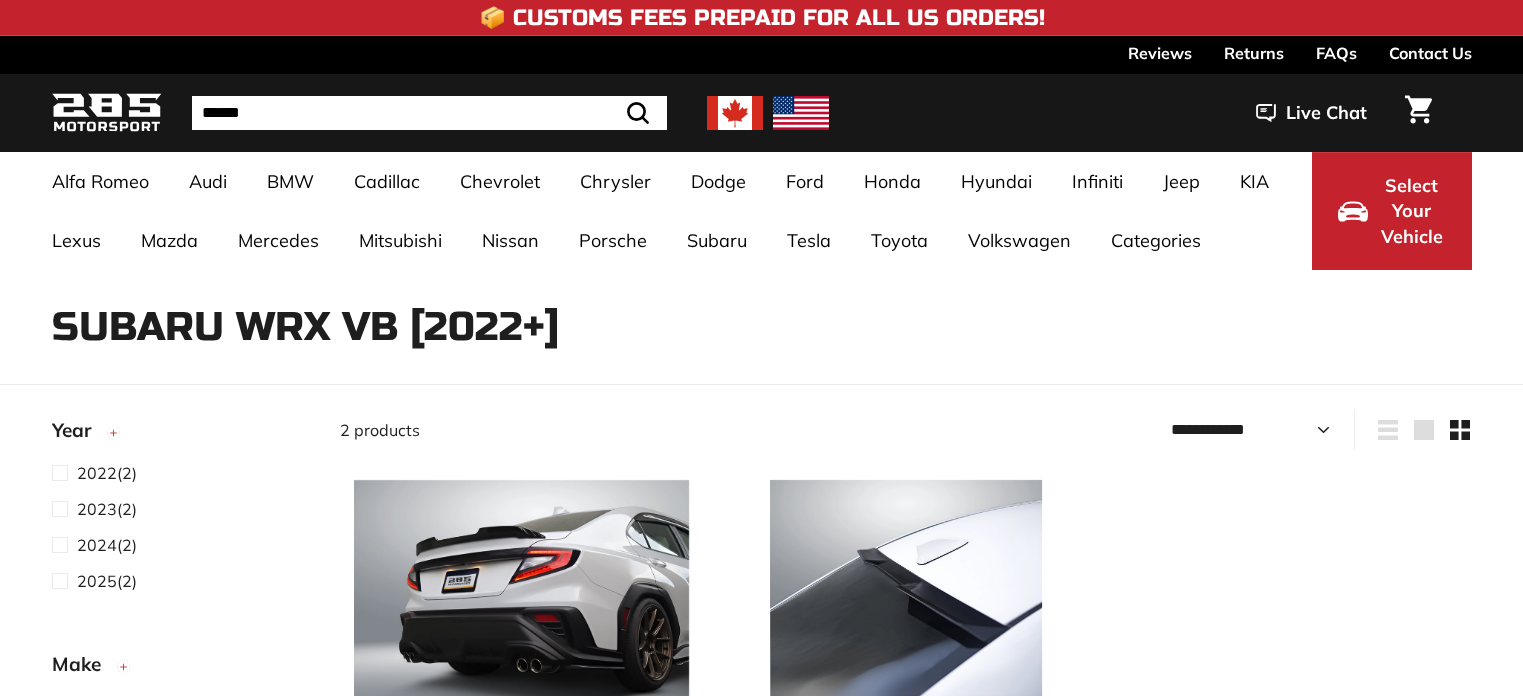 scroll, scrollTop: 0, scrollLeft: 0, axis: both 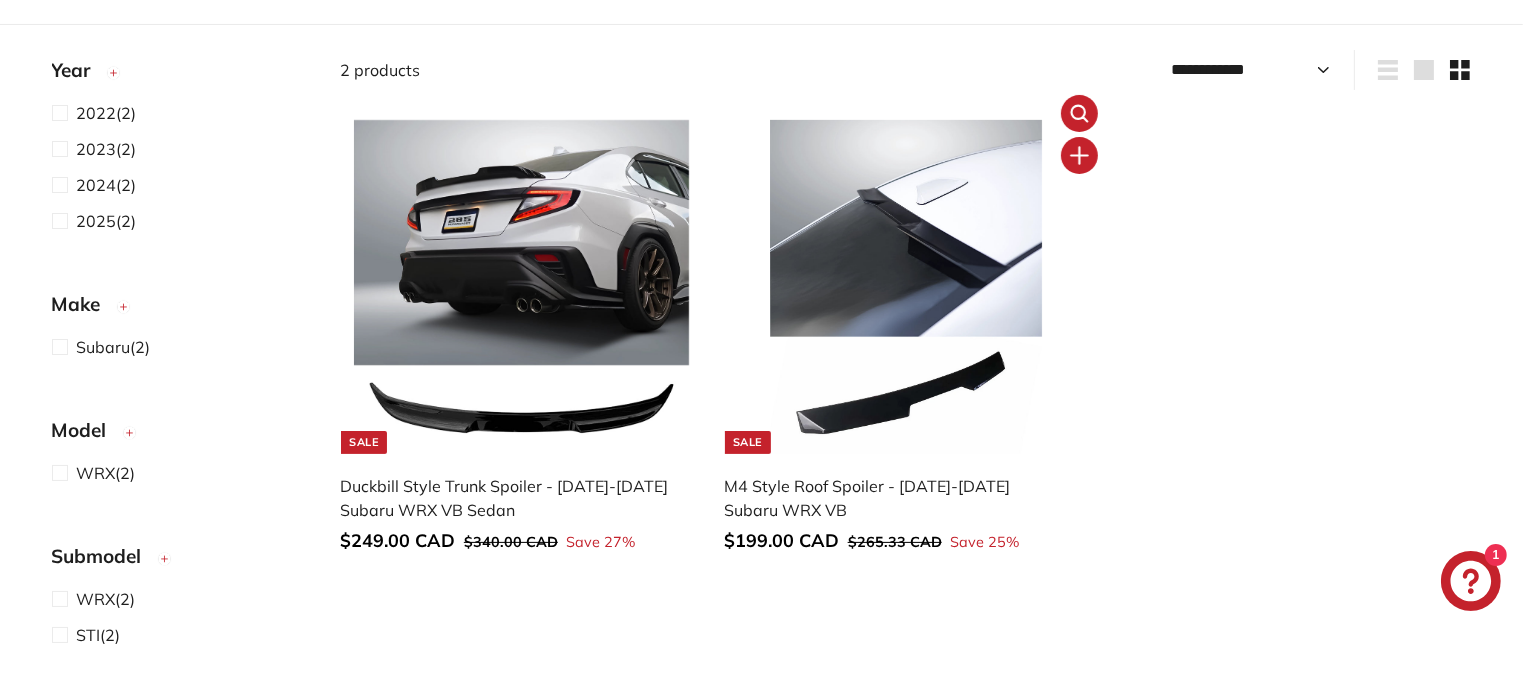 click at bounding box center (905, 287) 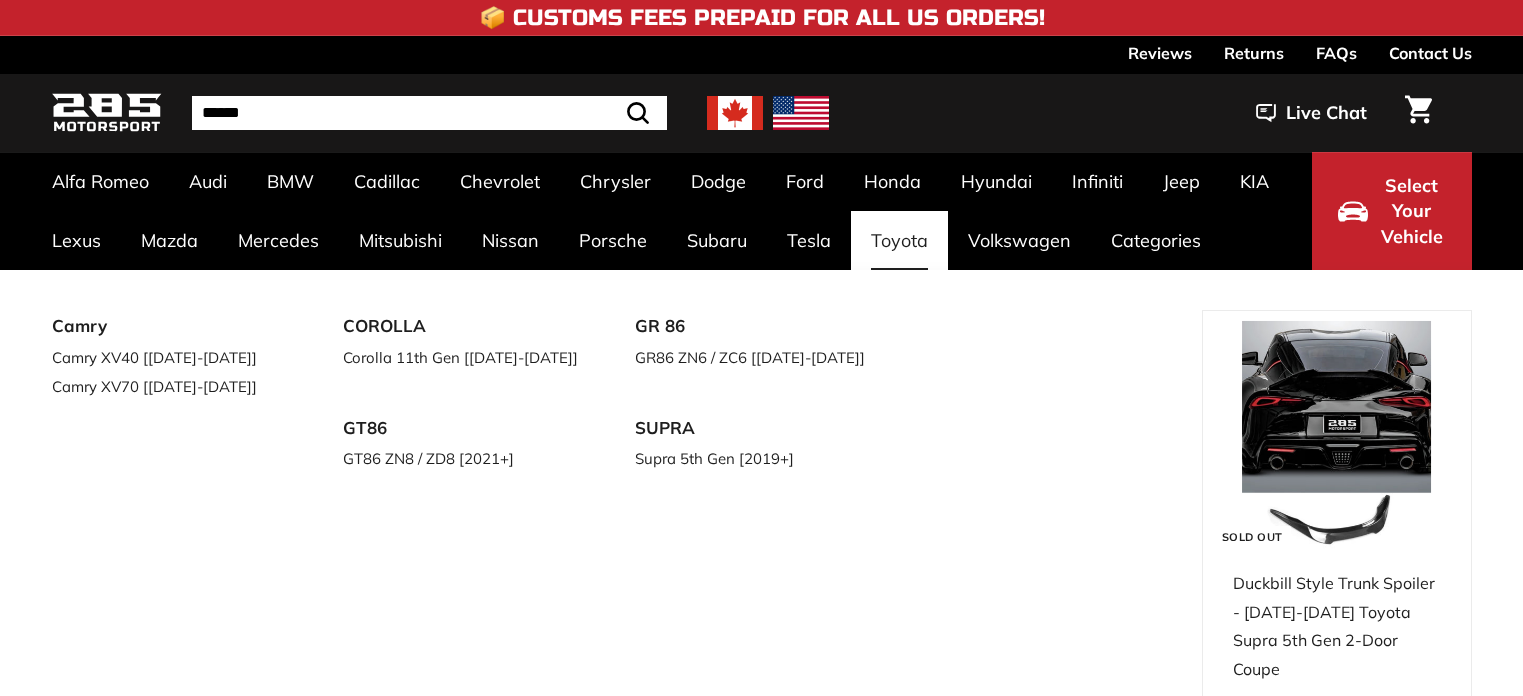 scroll, scrollTop: 0, scrollLeft: 0, axis: both 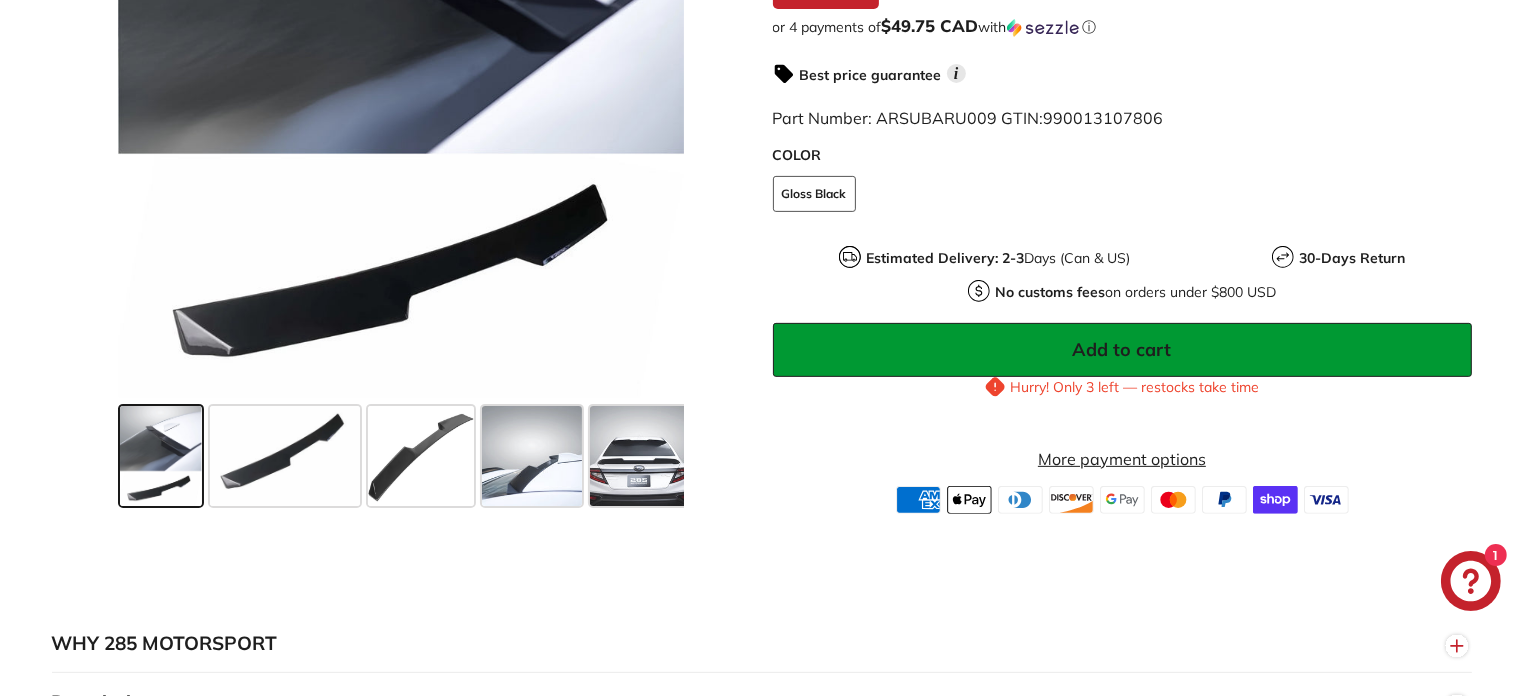 click on "More payment options" at bounding box center (1122, 459) 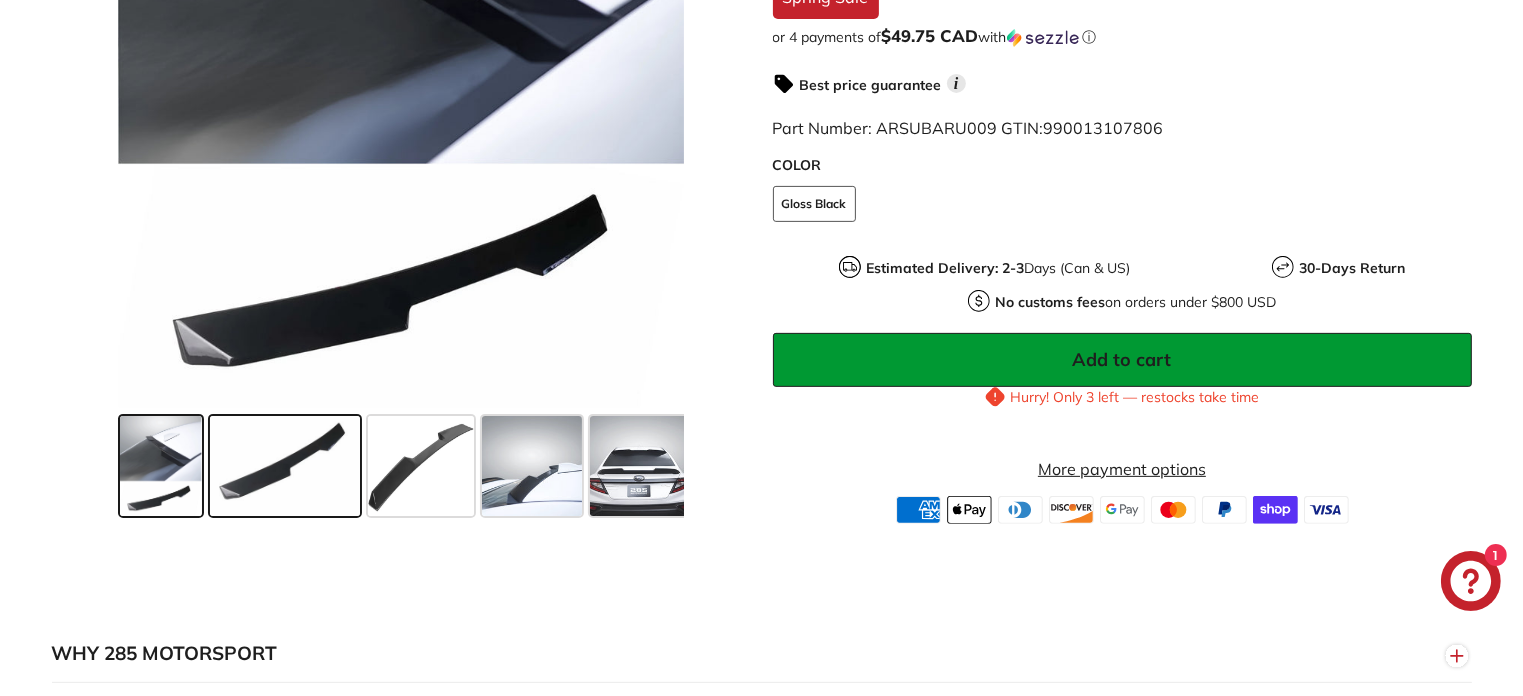 scroll, scrollTop: 630, scrollLeft: 0, axis: vertical 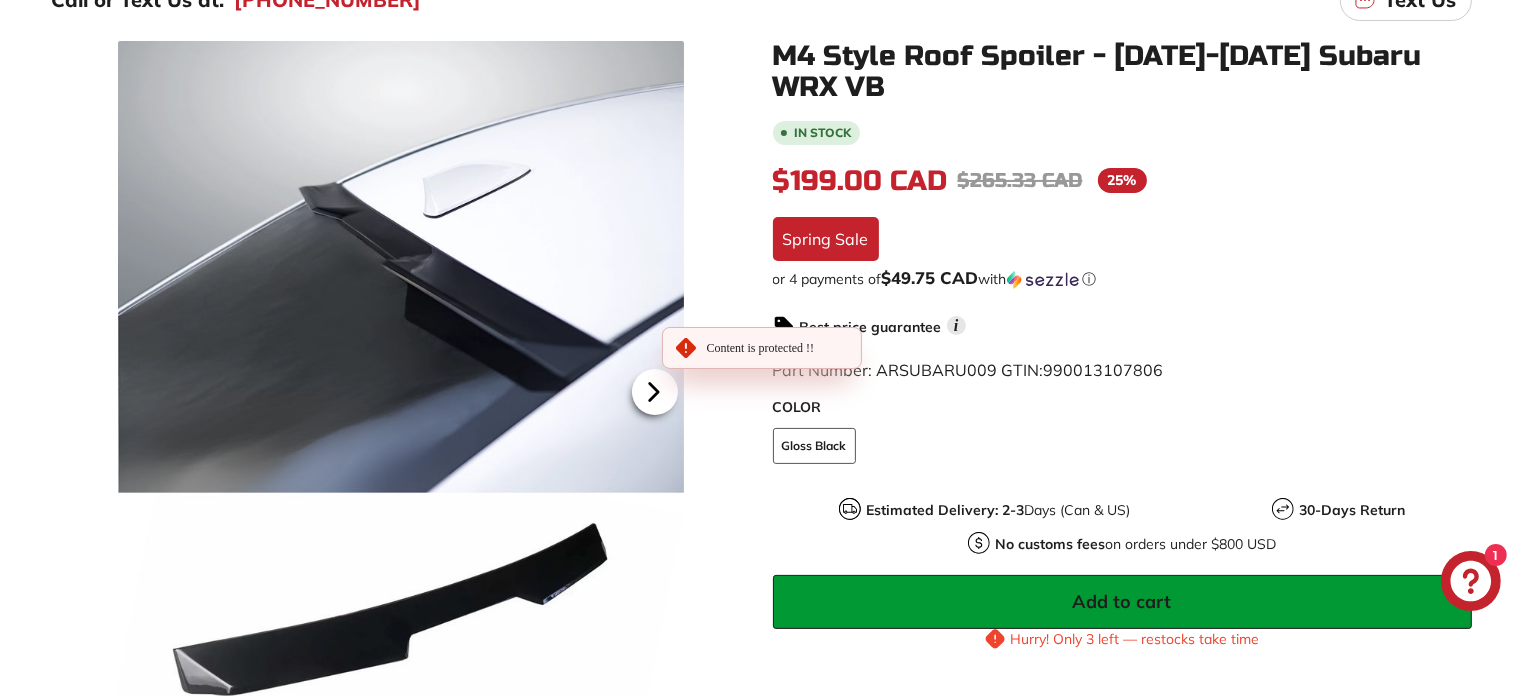 click 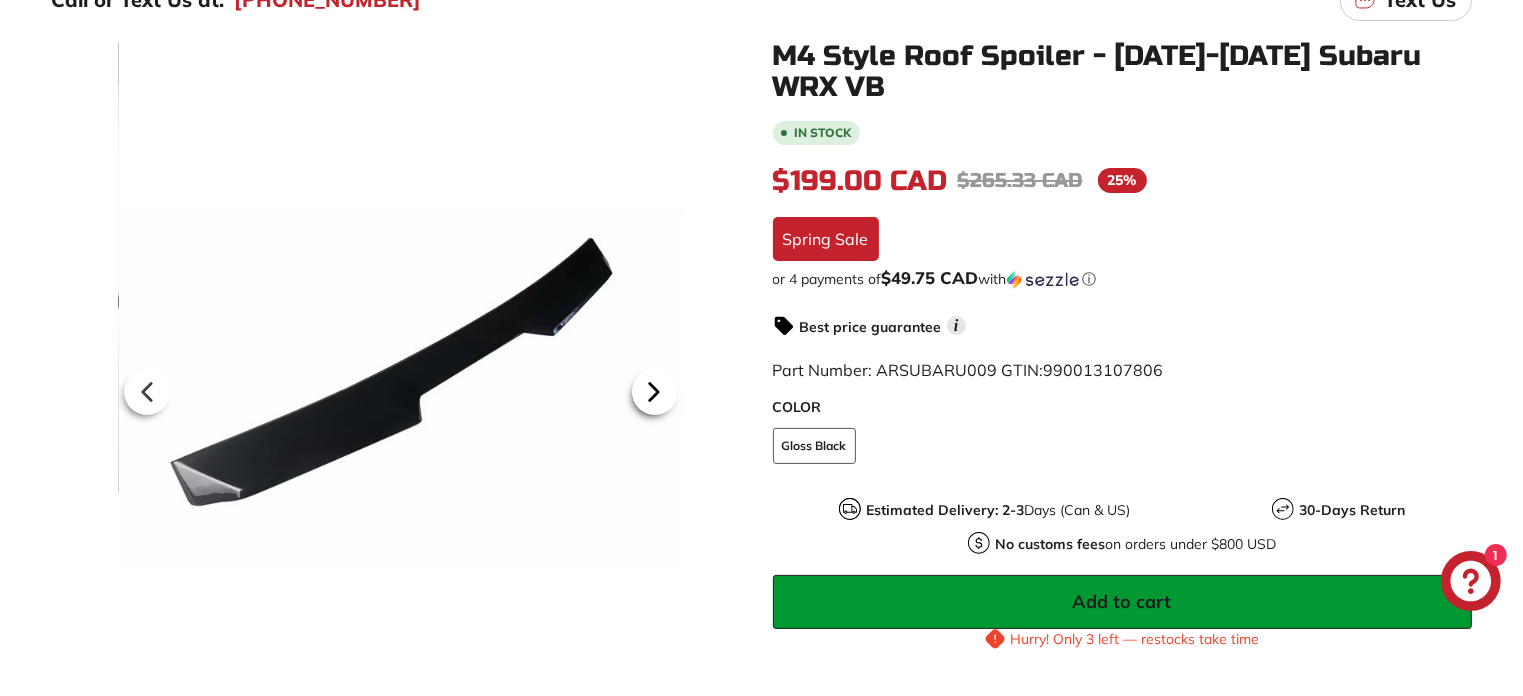 click 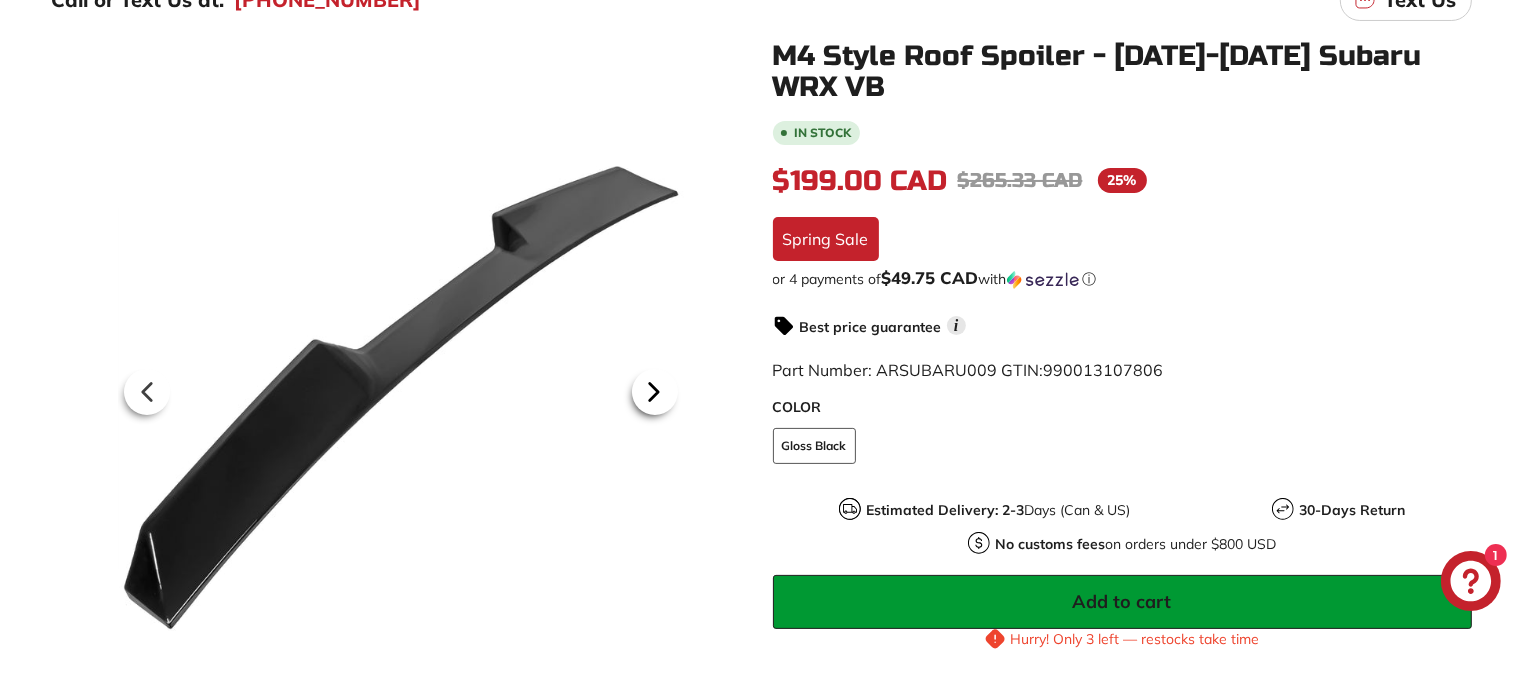 click 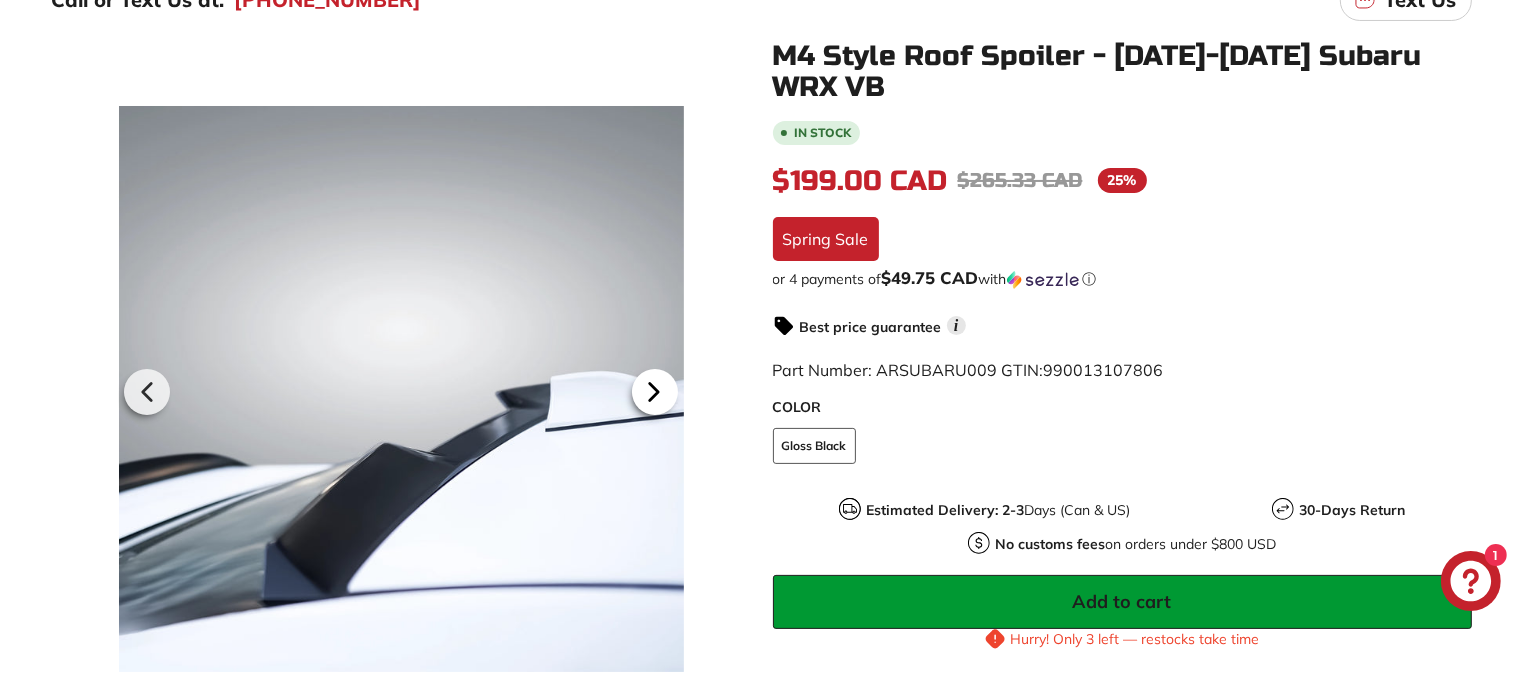click 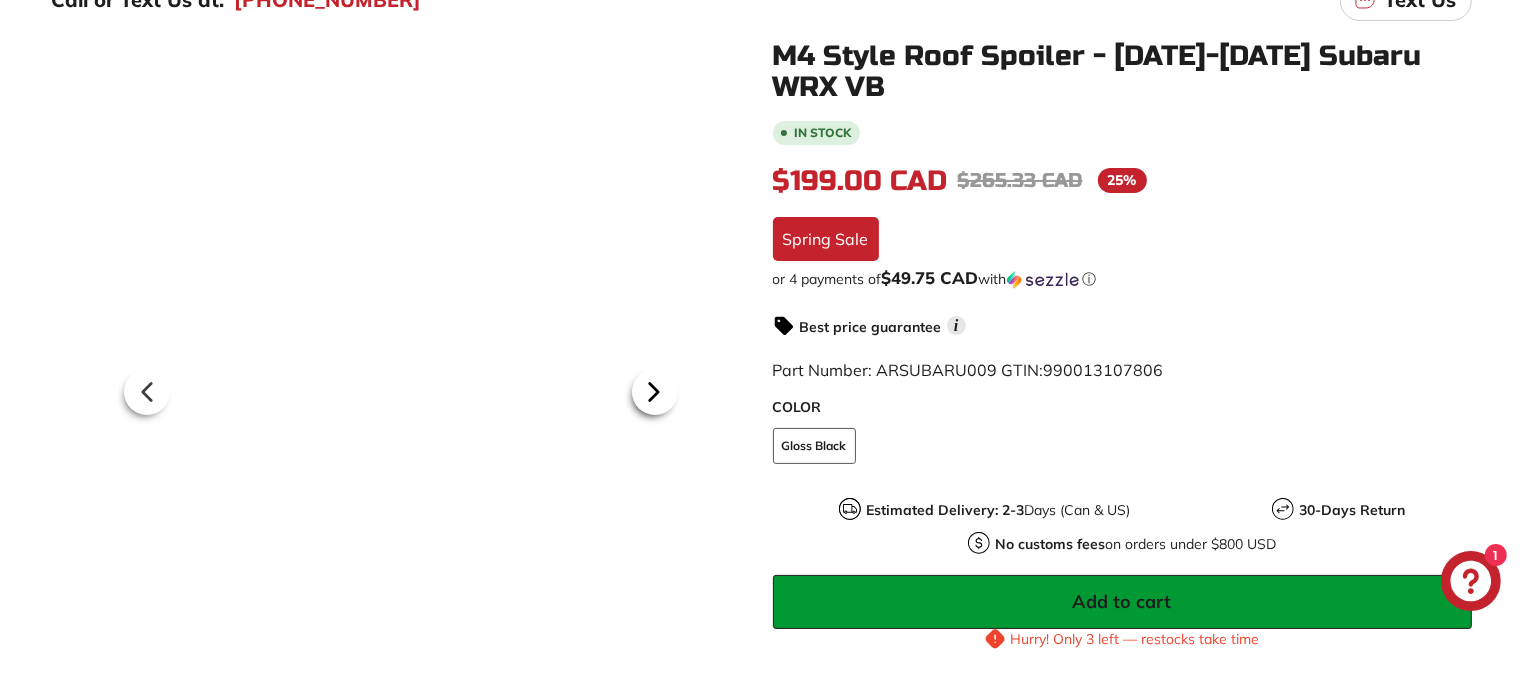 scroll, scrollTop: 0, scrollLeft: 226, axis: horizontal 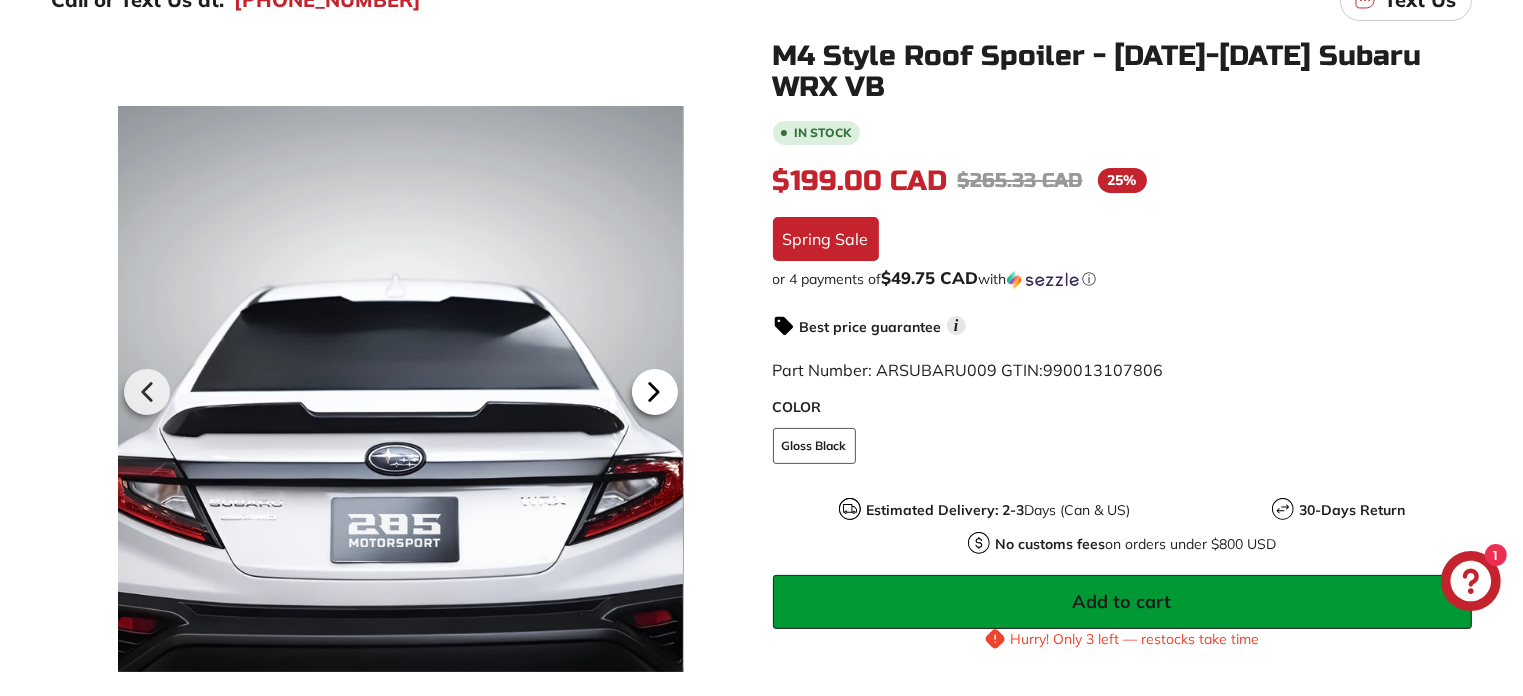 click 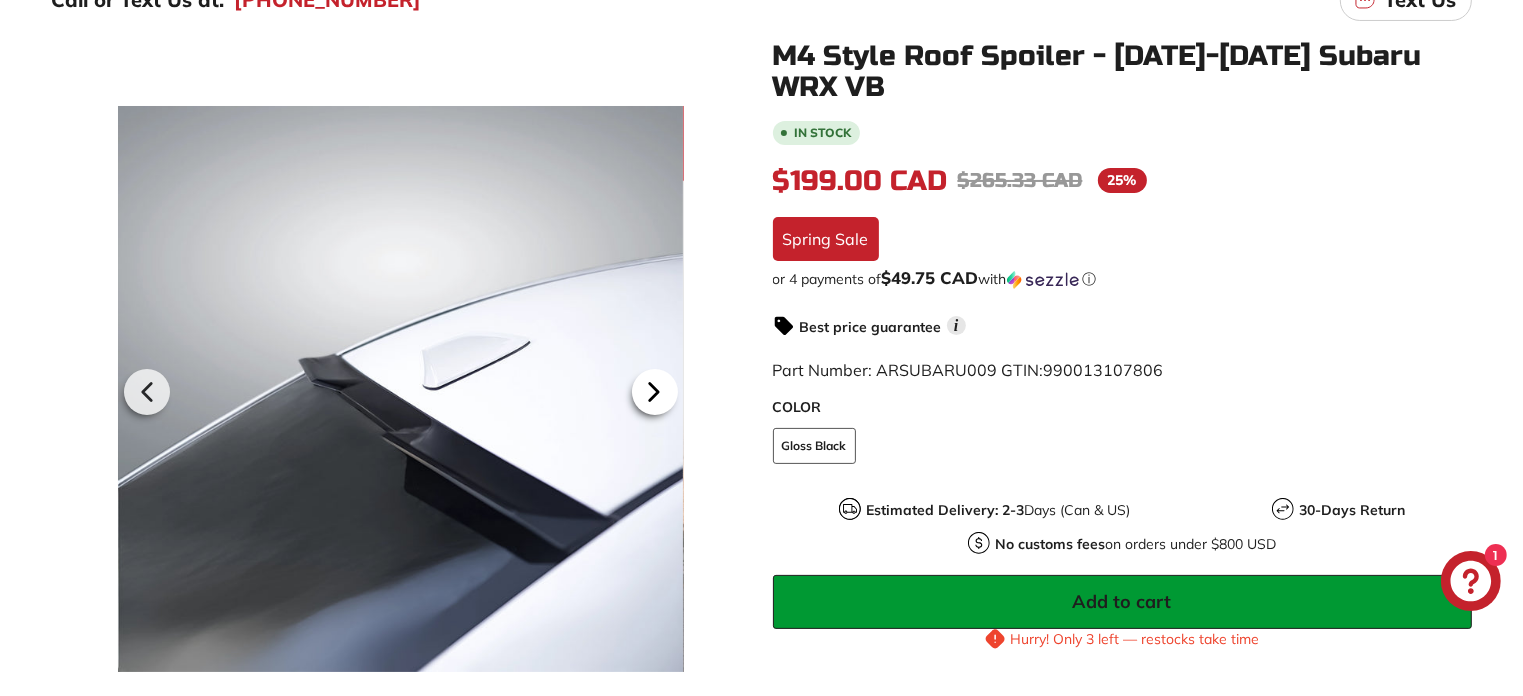 click 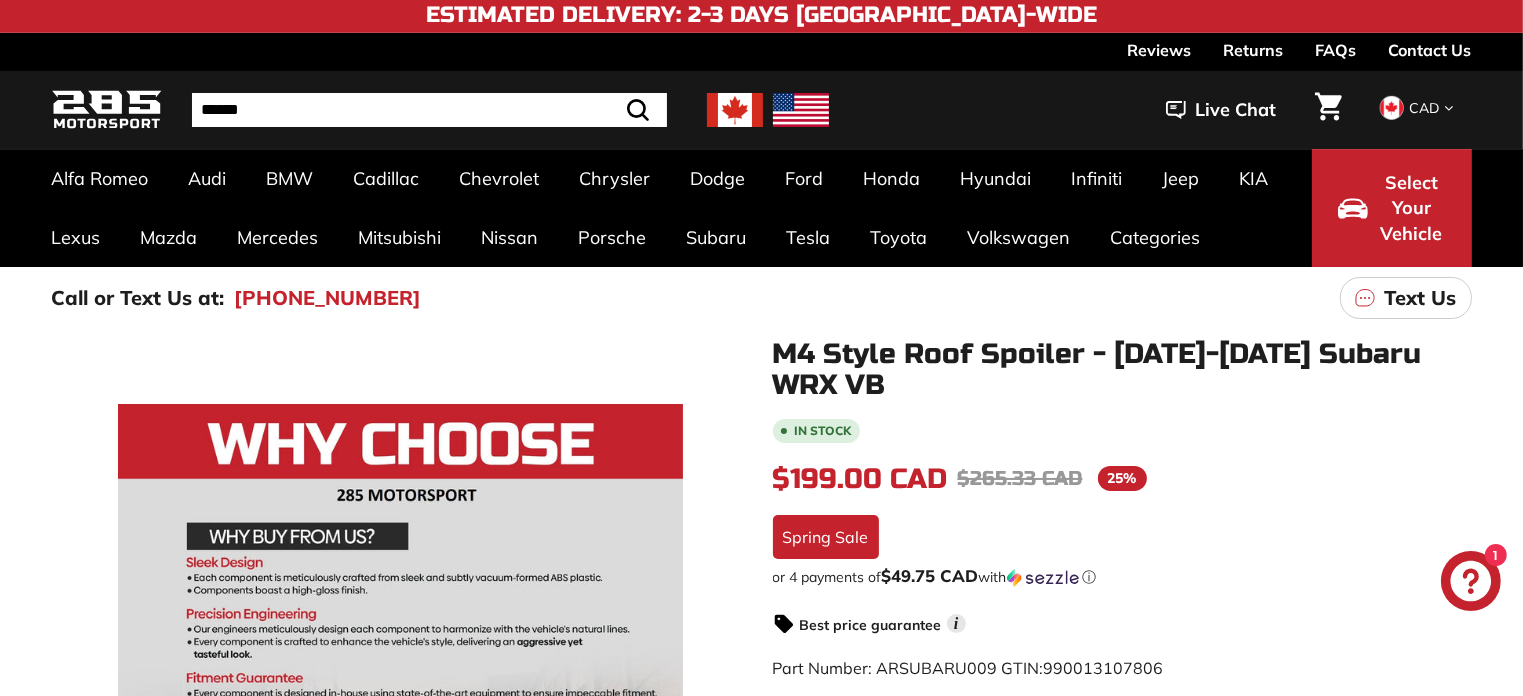 scroll, scrollTop: 0, scrollLeft: 0, axis: both 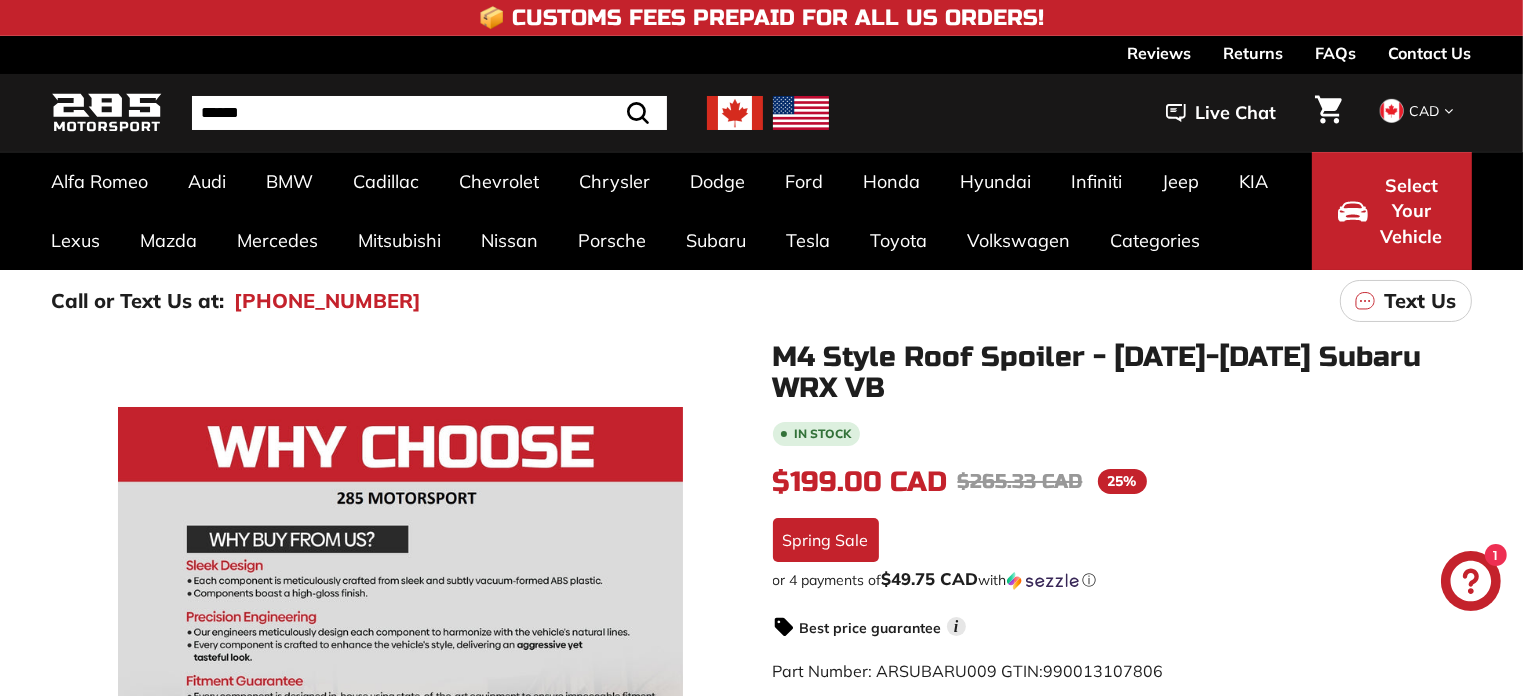 click on "Contact Us" at bounding box center [1430, 53] 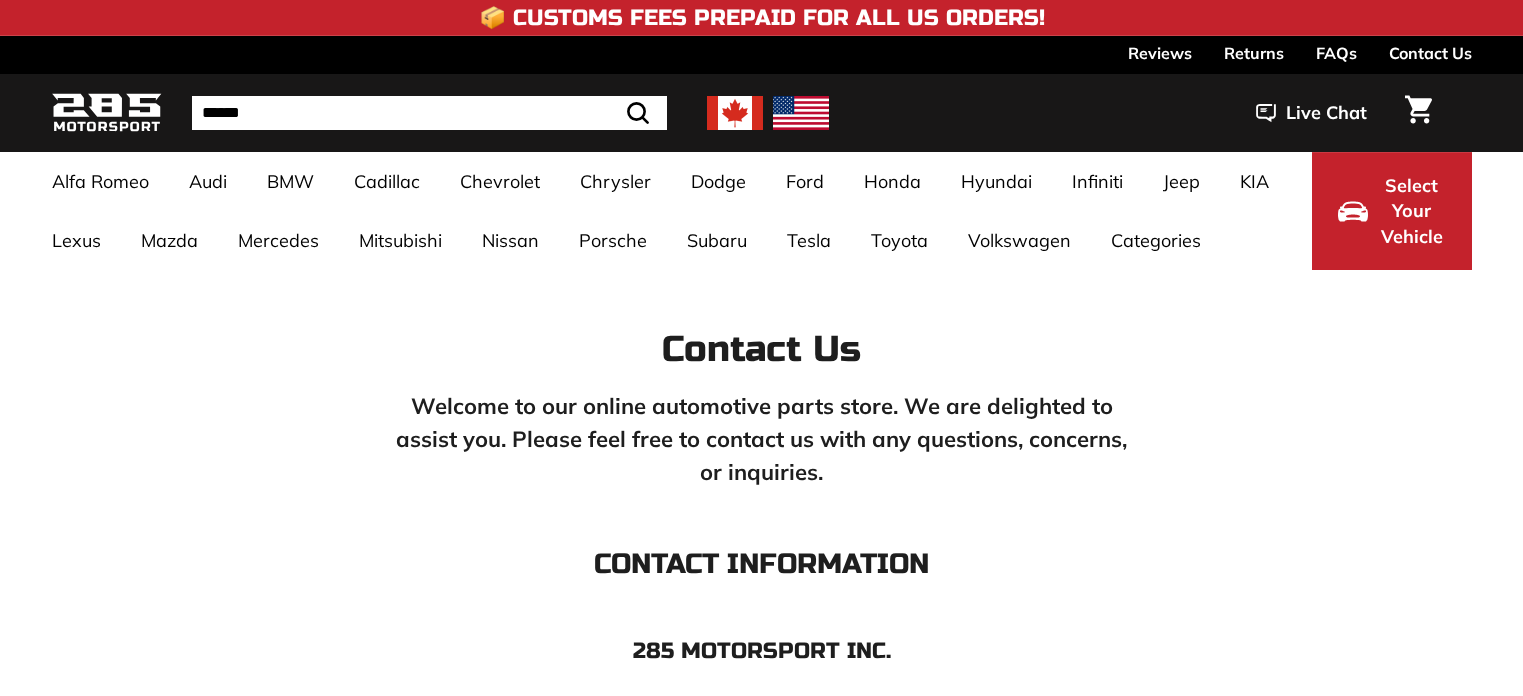 scroll, scrollTop: 0, scrollLeft: 0, axis: both 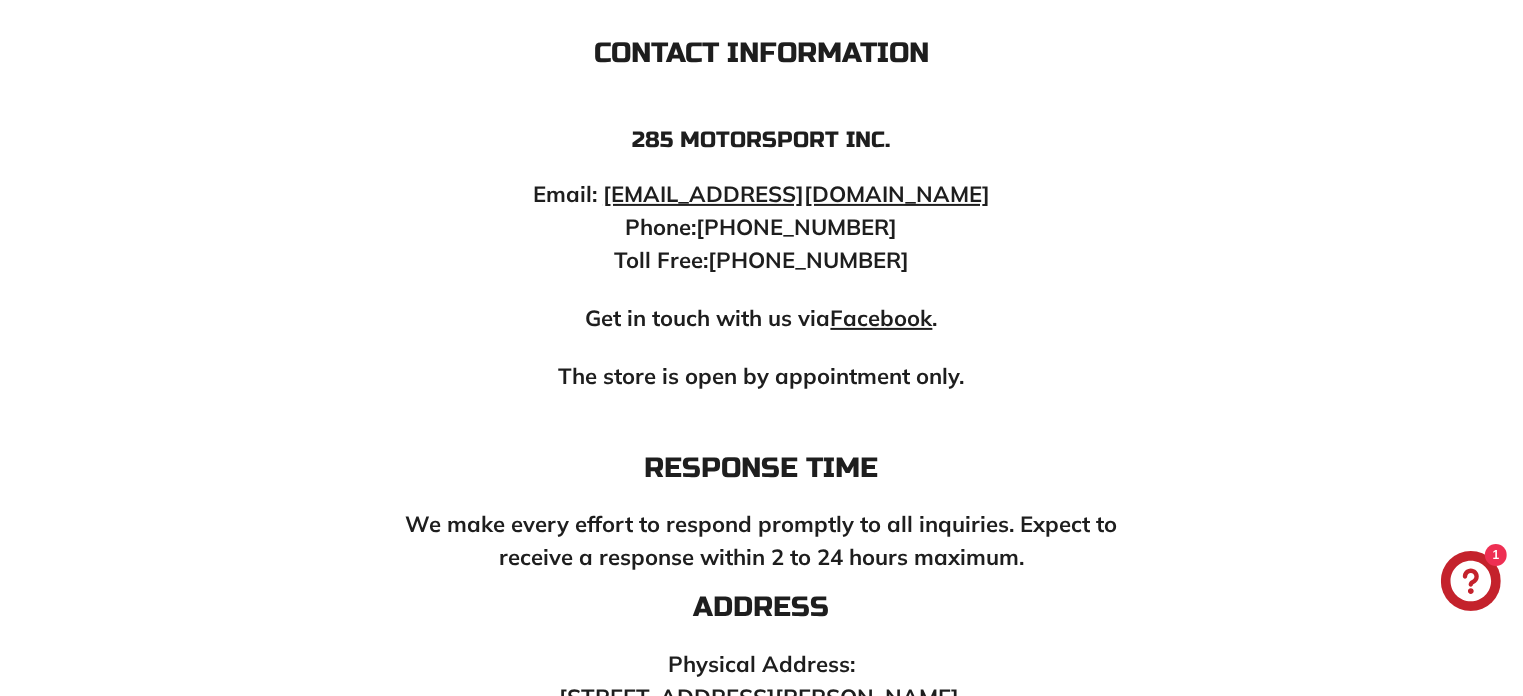 click on "[EMAIL_ADDRESS][DOMAIN_NAME]" at bounding box center [796, 194] 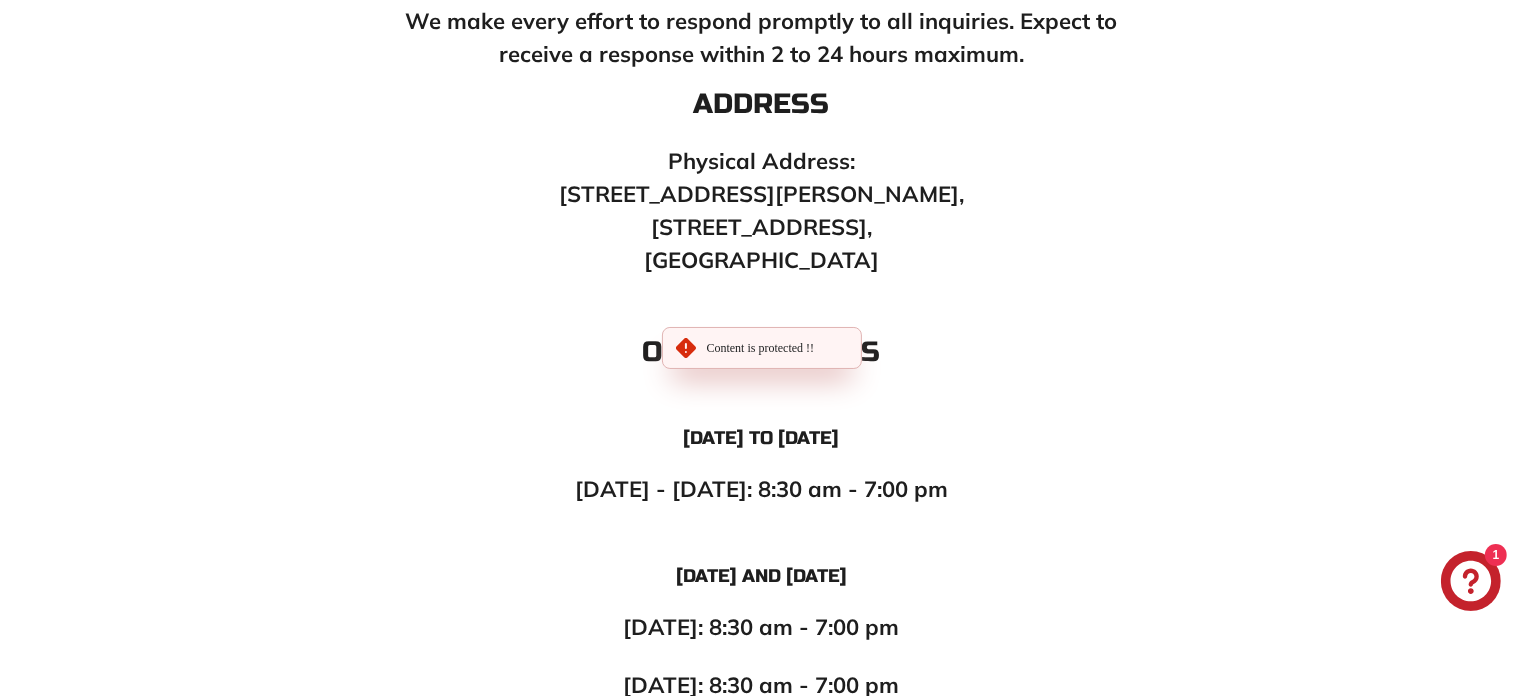 scroll, scrollTop: 1044, scrollLeft: 0, axis: vertical 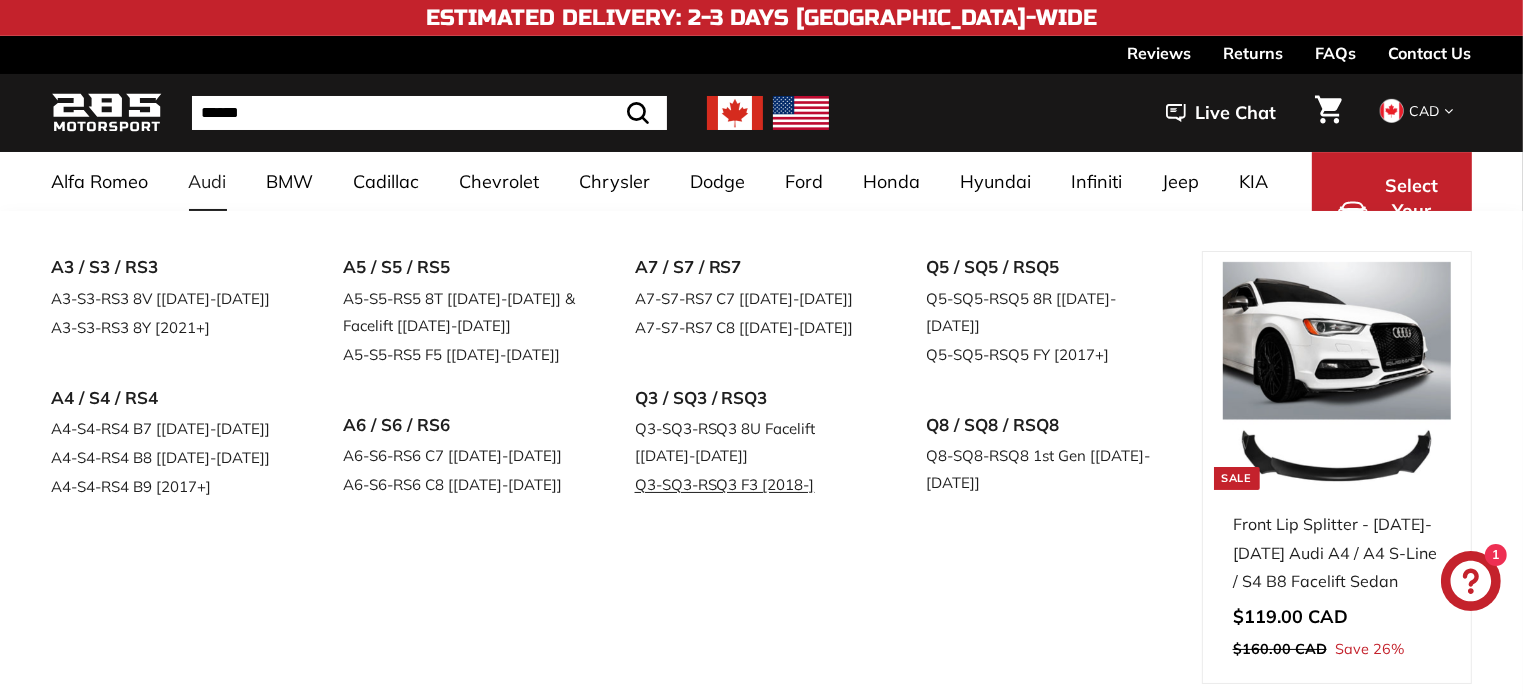 click on "Q3-SQ3-RSQ3 F3 [2018-]" at bounding box center [753, 484] 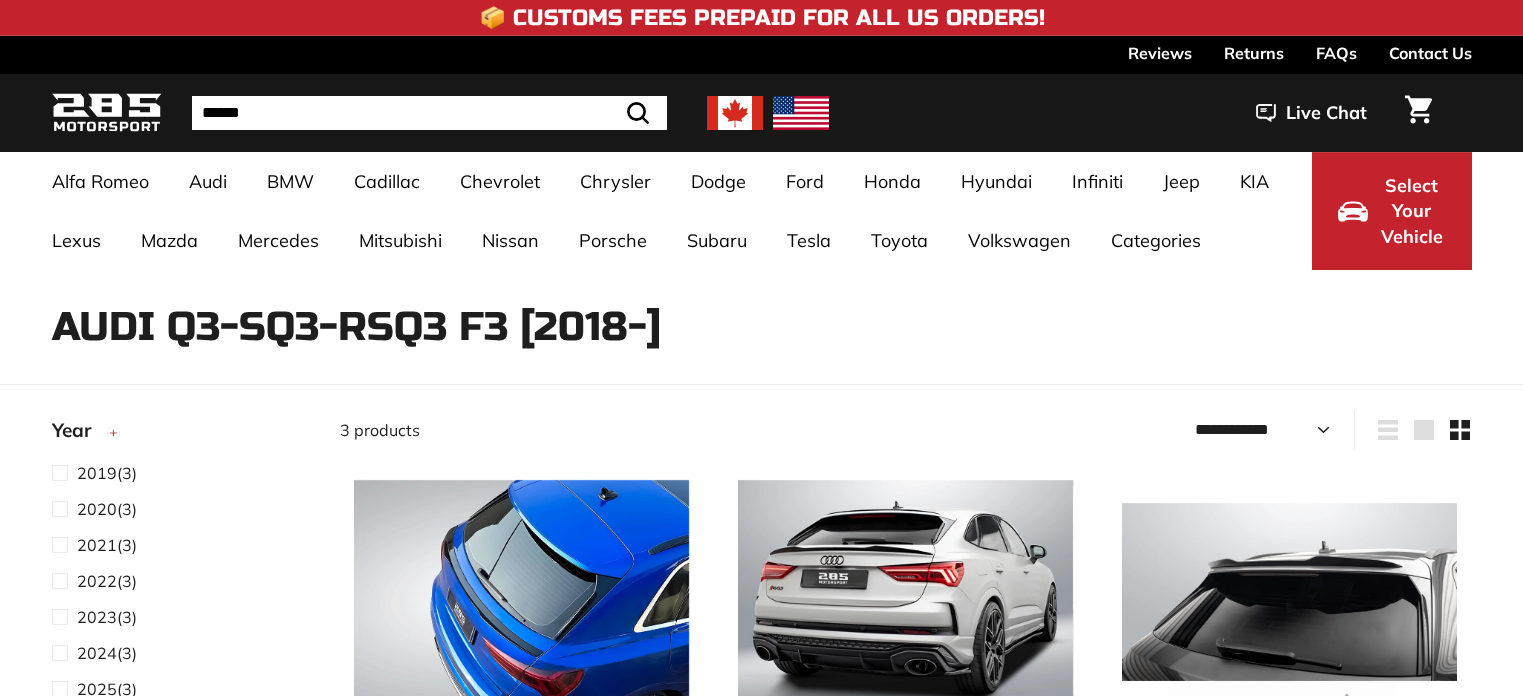 select on "**********" 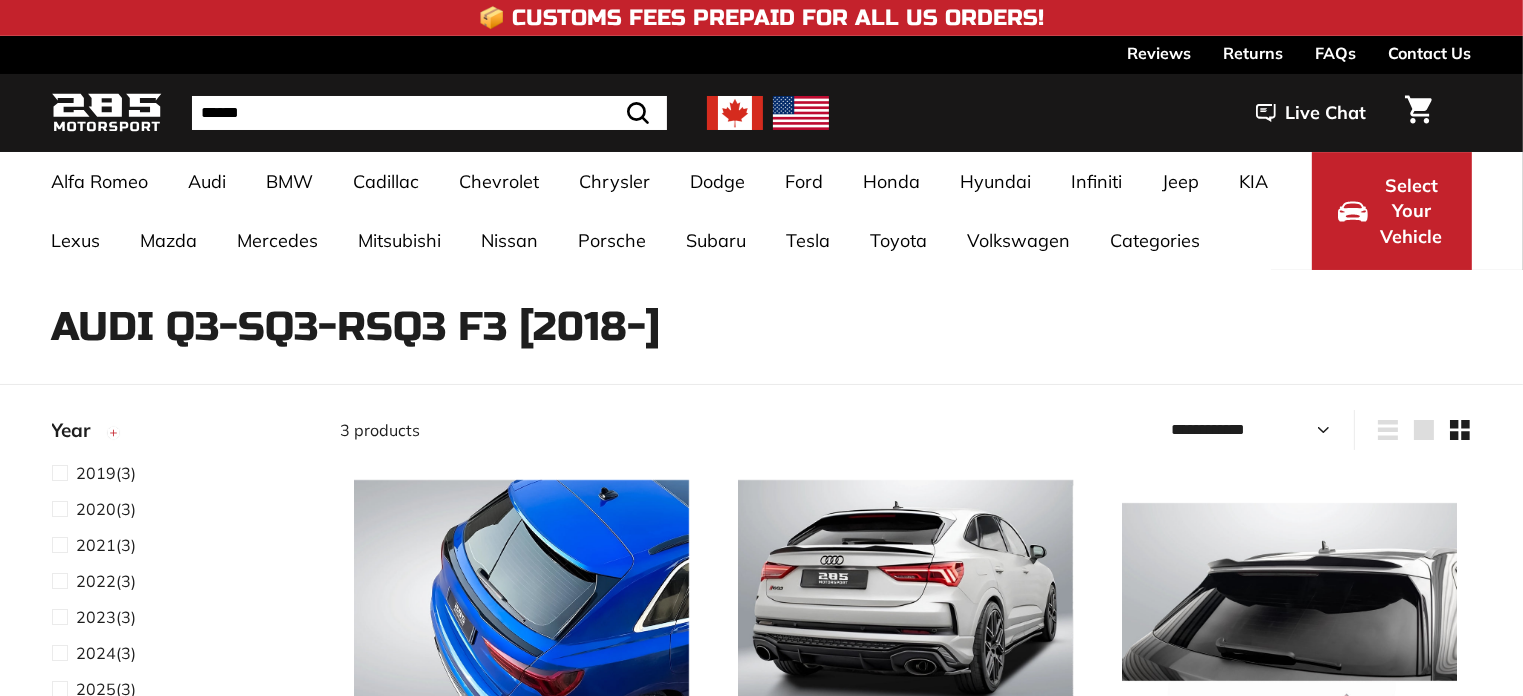 scroll, scrollTop: 0, scrollLeft: 0, axis: both 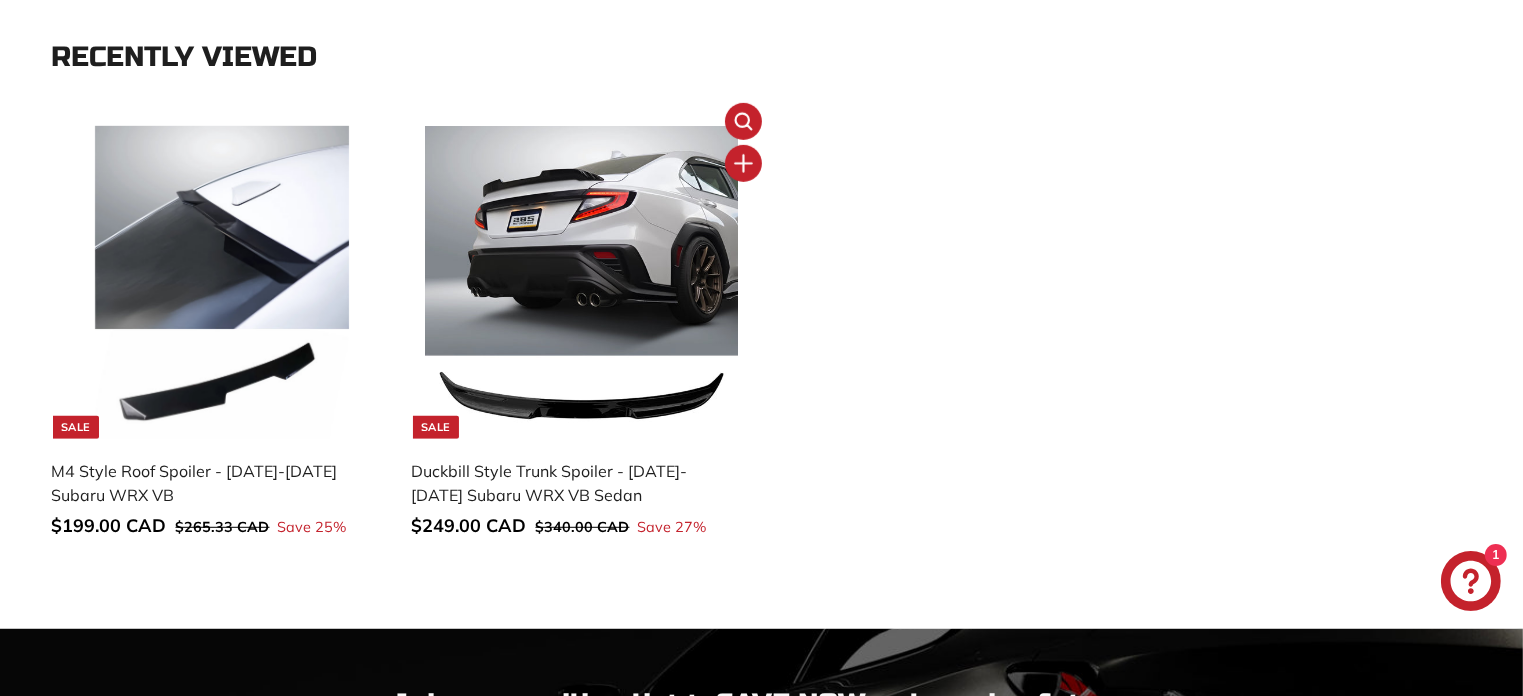 click at bounding box center [581, 282] 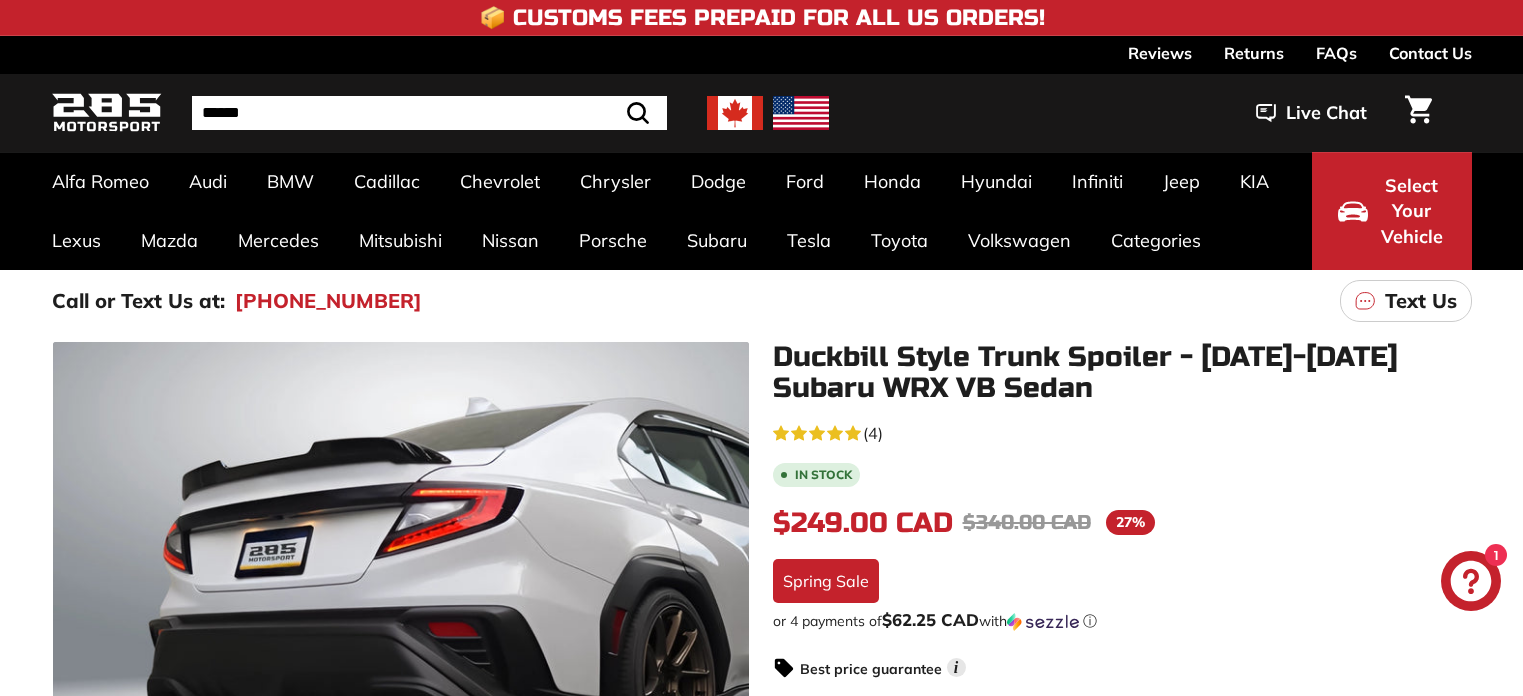 scroll, scrollTop: 0, scrollLeft: 0, axis: both 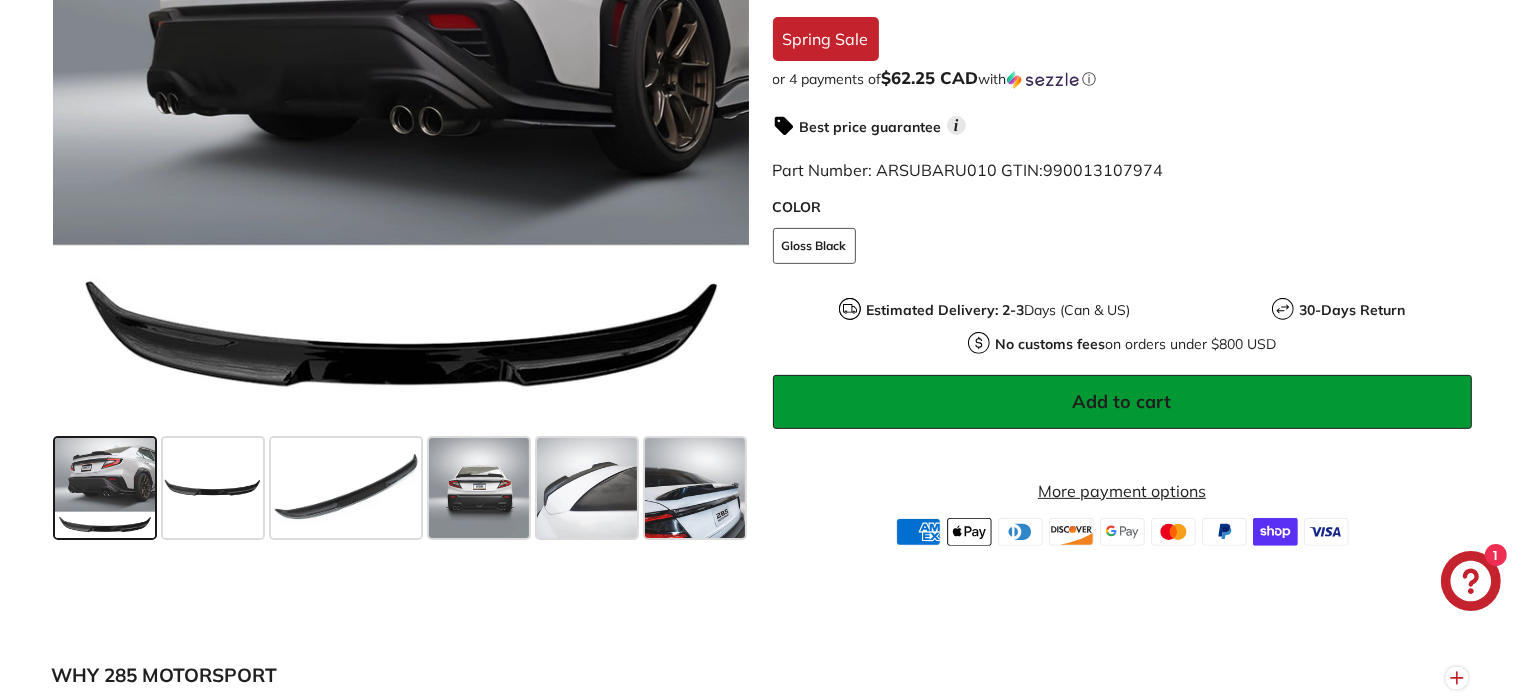 click on "Add to cart" at bounding box center (1122, 401) 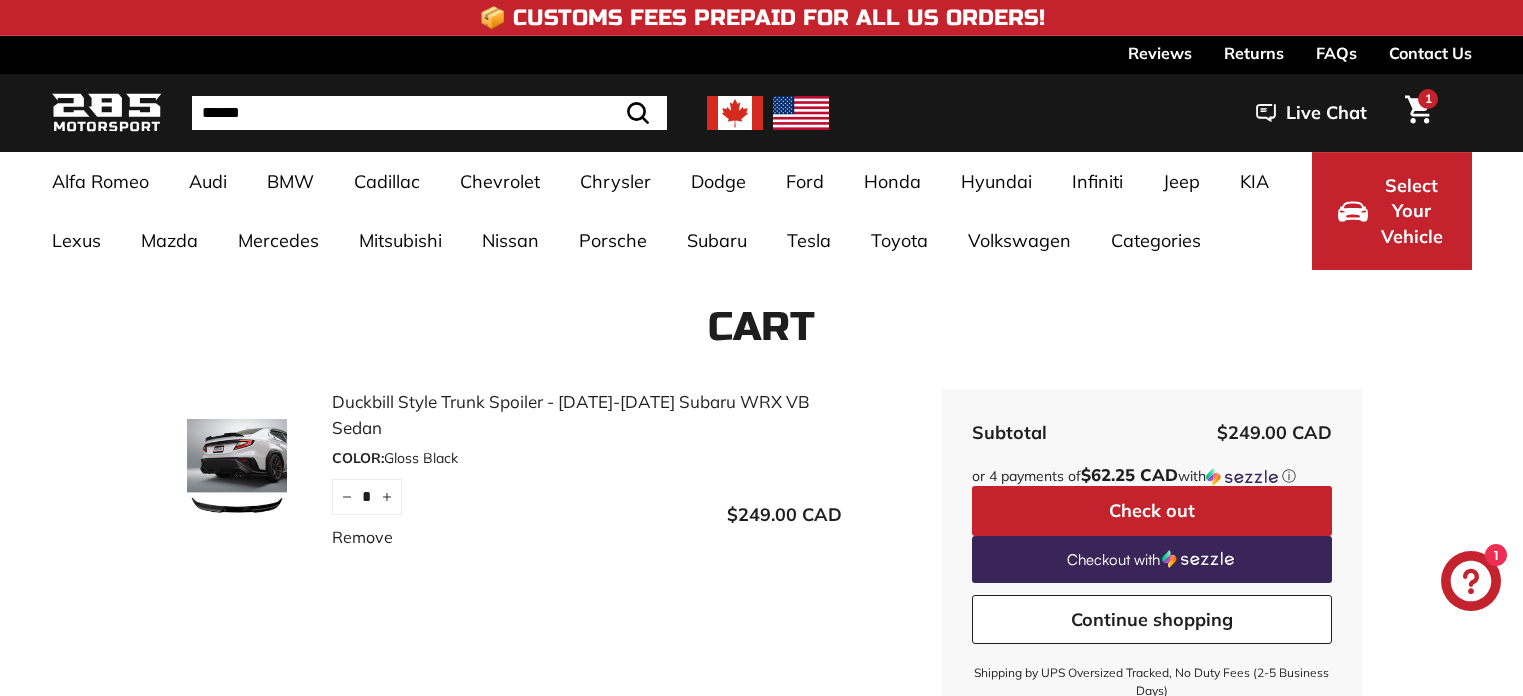 scroll, scrollTop: 0, scrollLeft: 0, axis: both 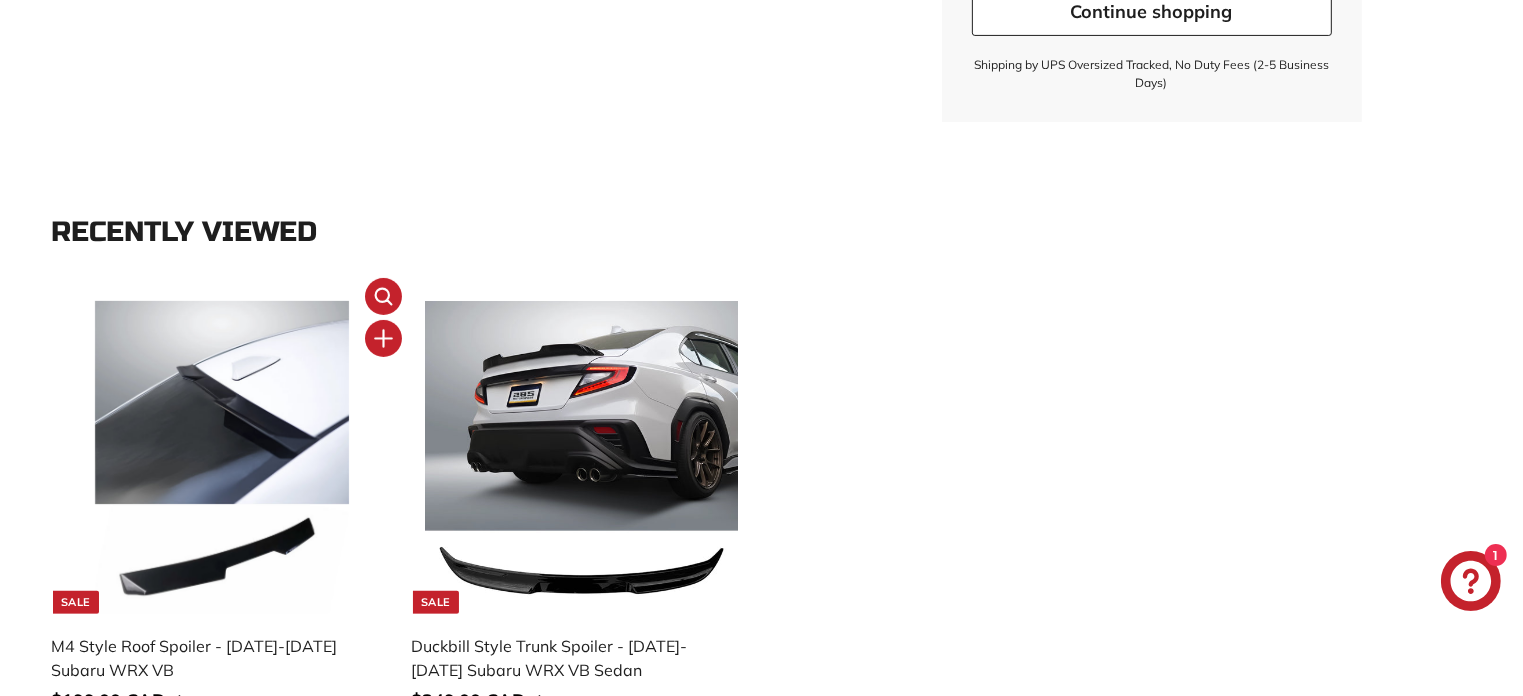 click at bounding box center [221, 457] 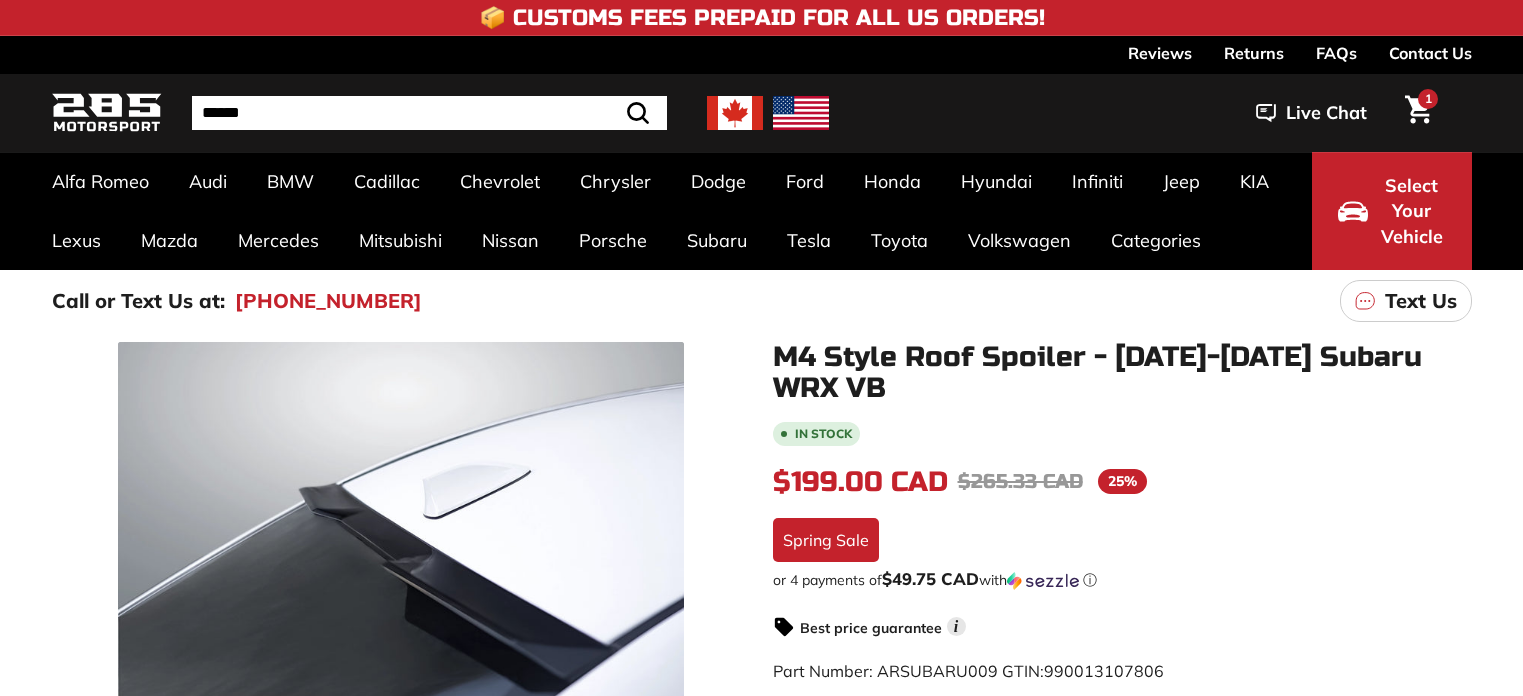 scroll, scrollTop: 0, scrollLeft: 0, axis: both 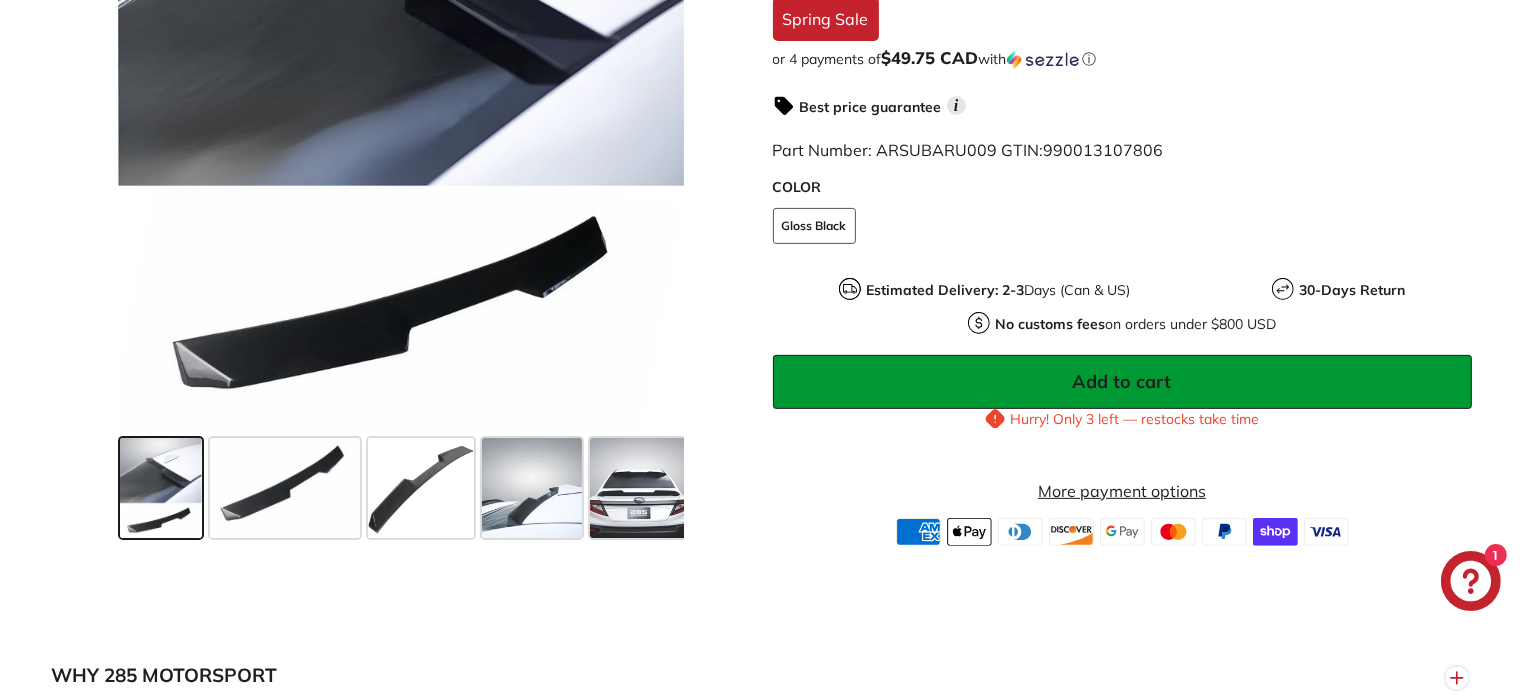 click on "Add to cart" at bounding box center (1122, 381) 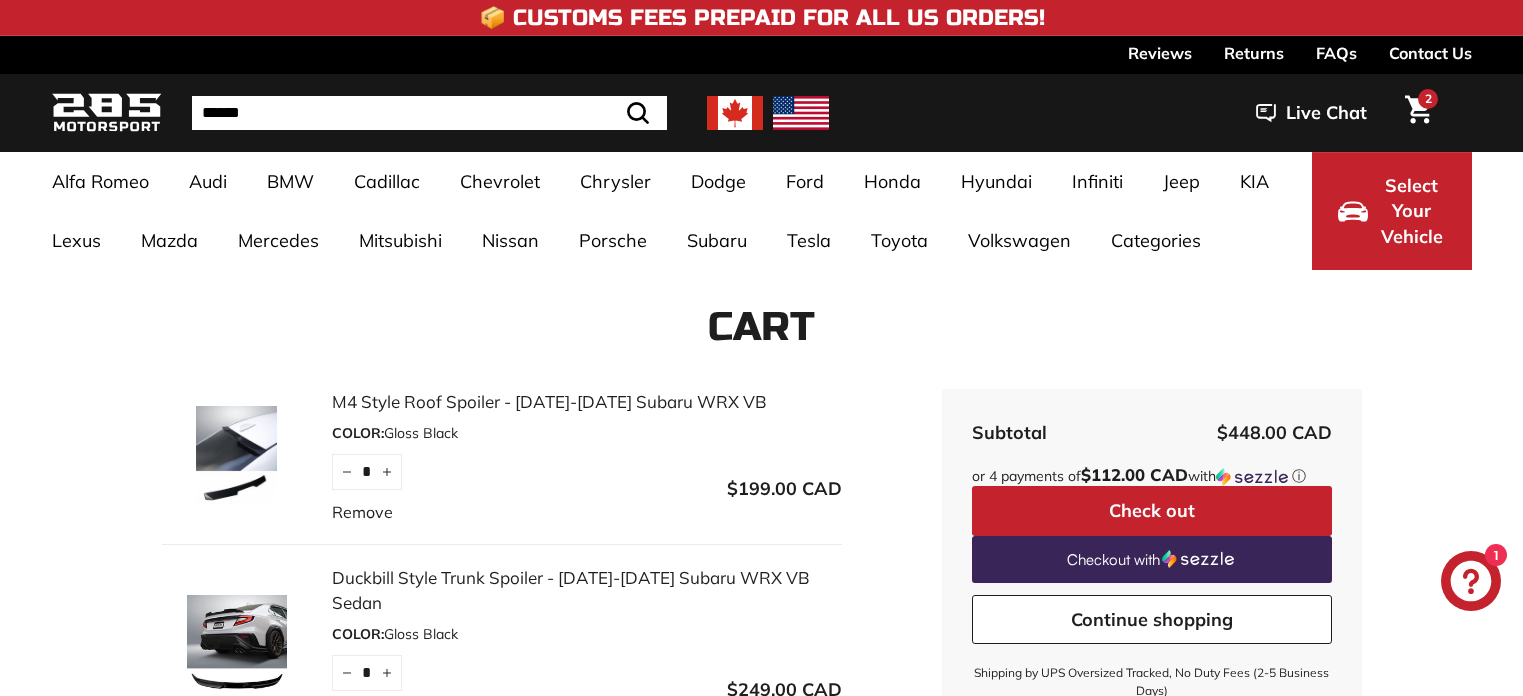 scroll, scrollTop: 0, scrollLeft: 0, axis: both 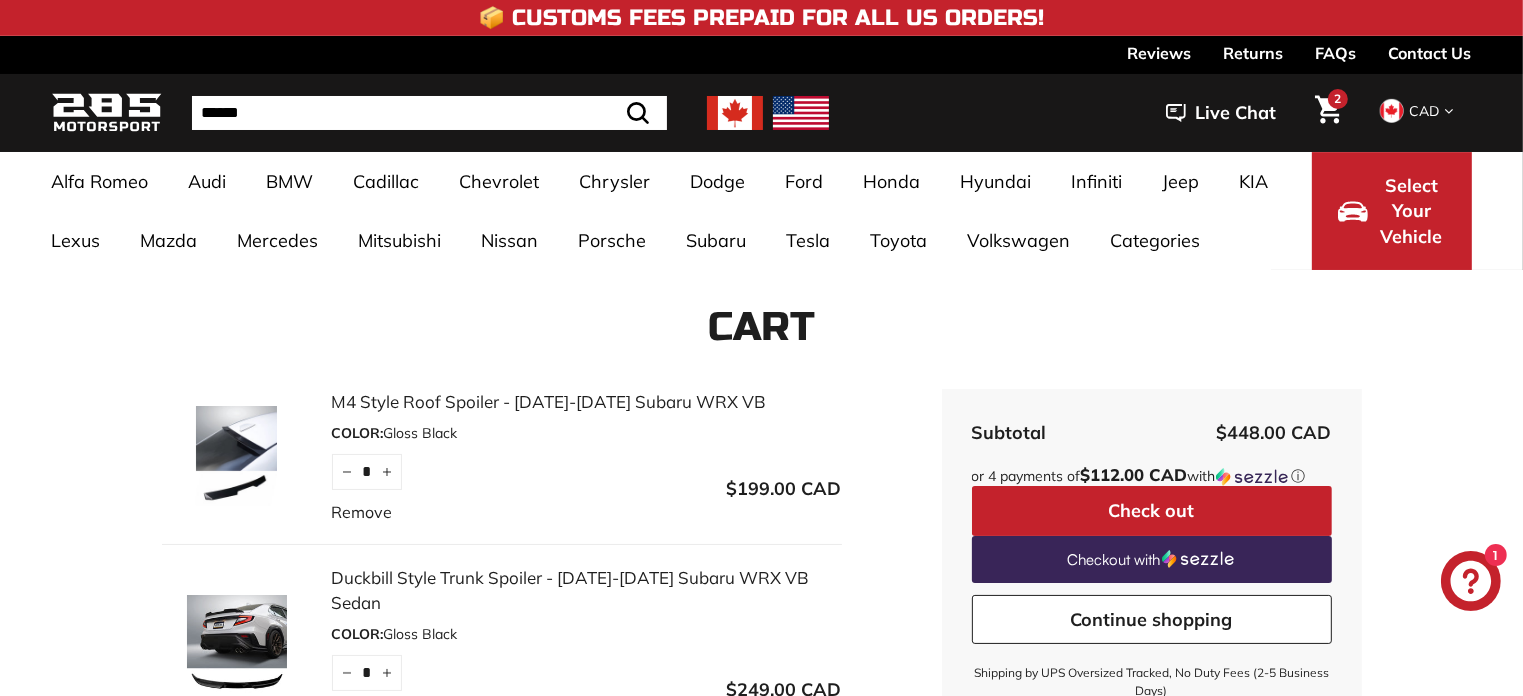 click 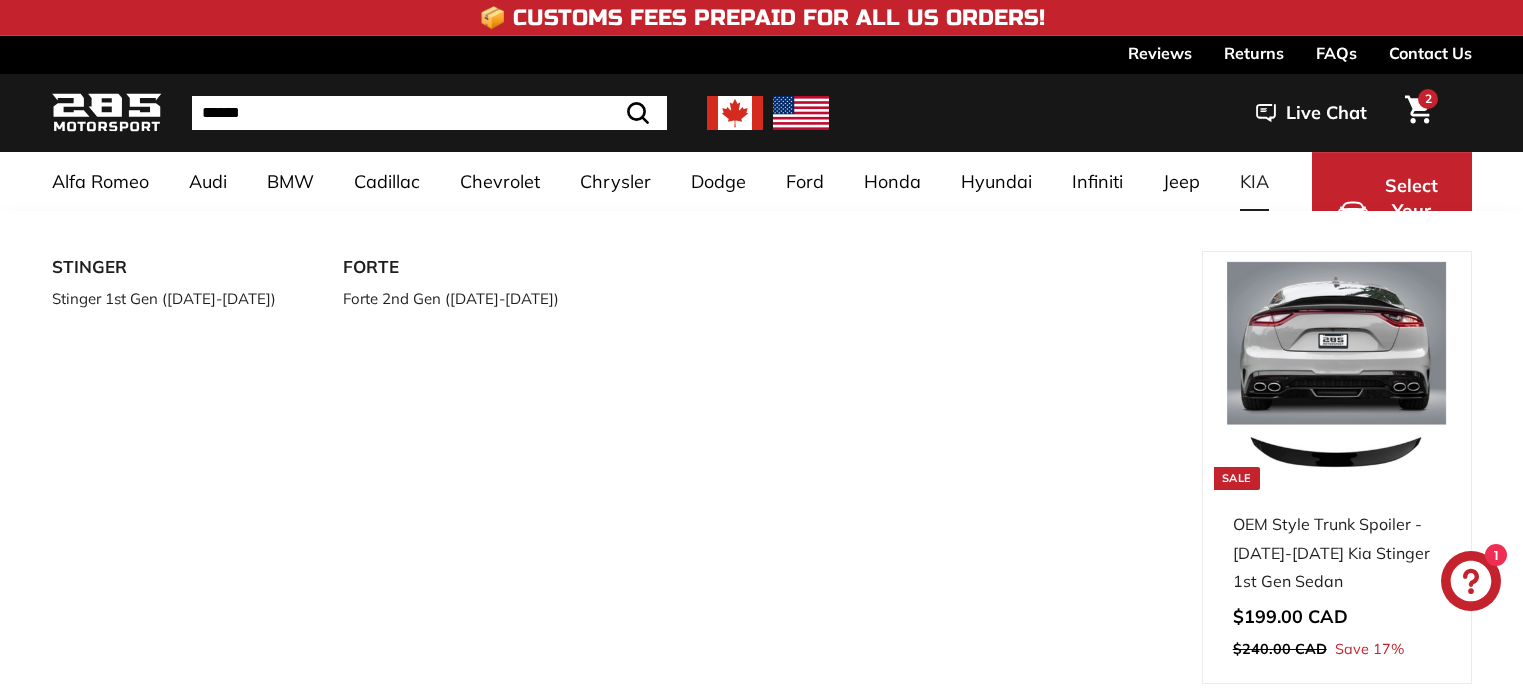 scroll, scrollTop: 0, scrollLeft: 0, axis: both 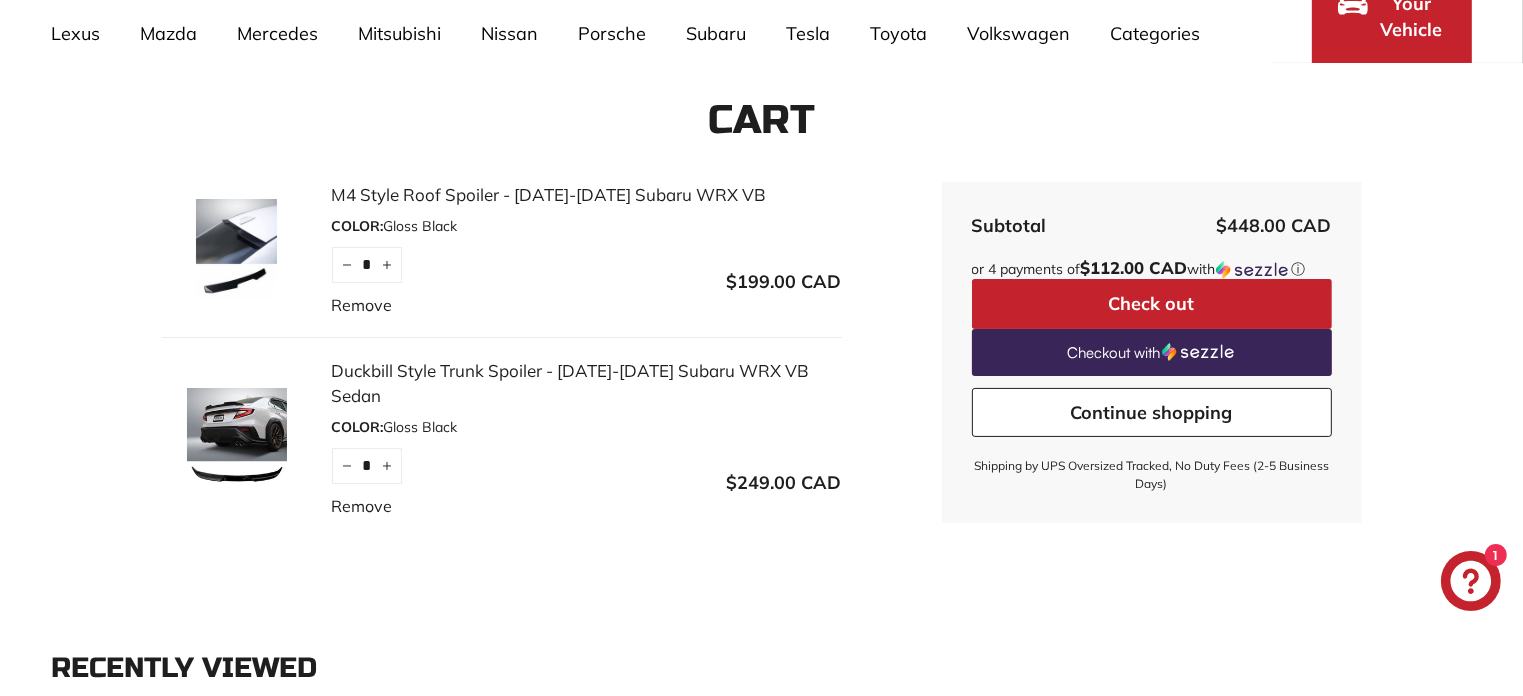 click at bounding box center [237, 438] 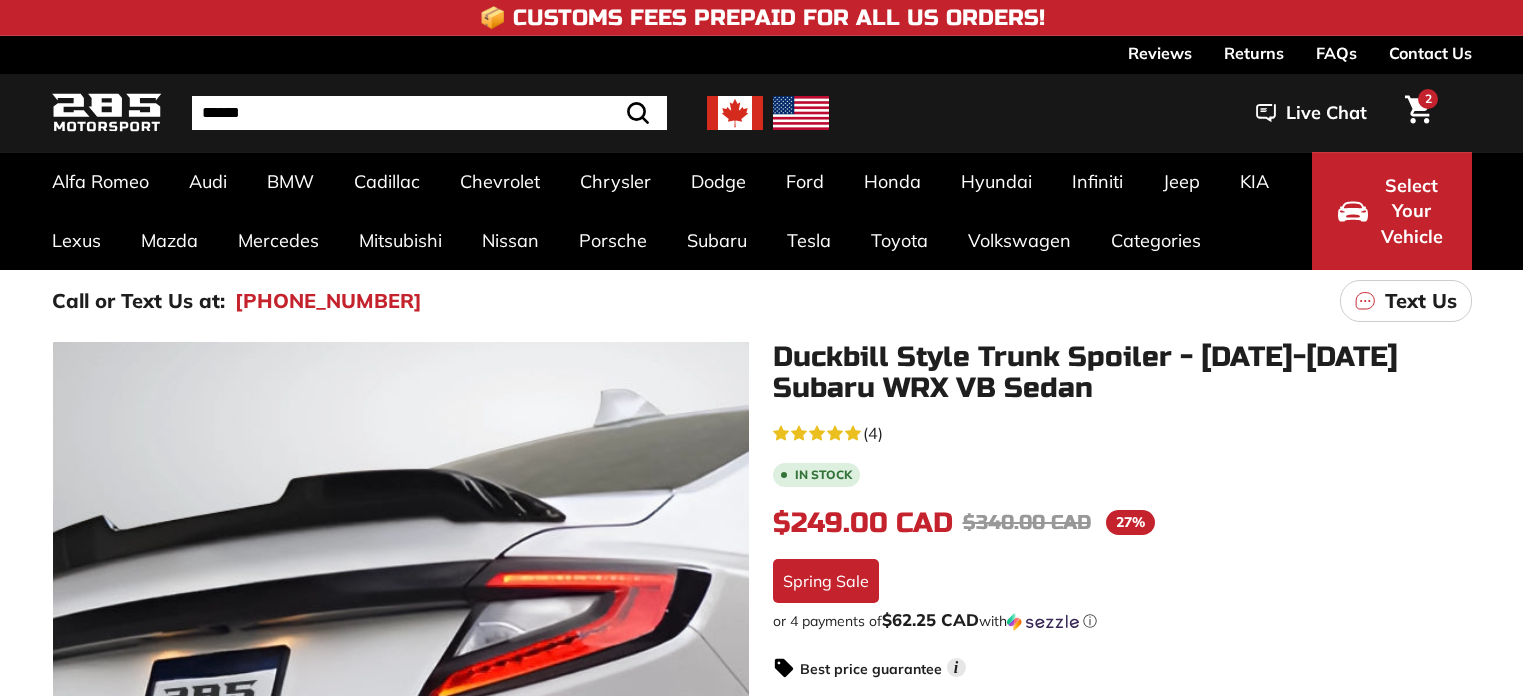 scroll, scrollTop: 0, scrollLeft: 0, axis: both 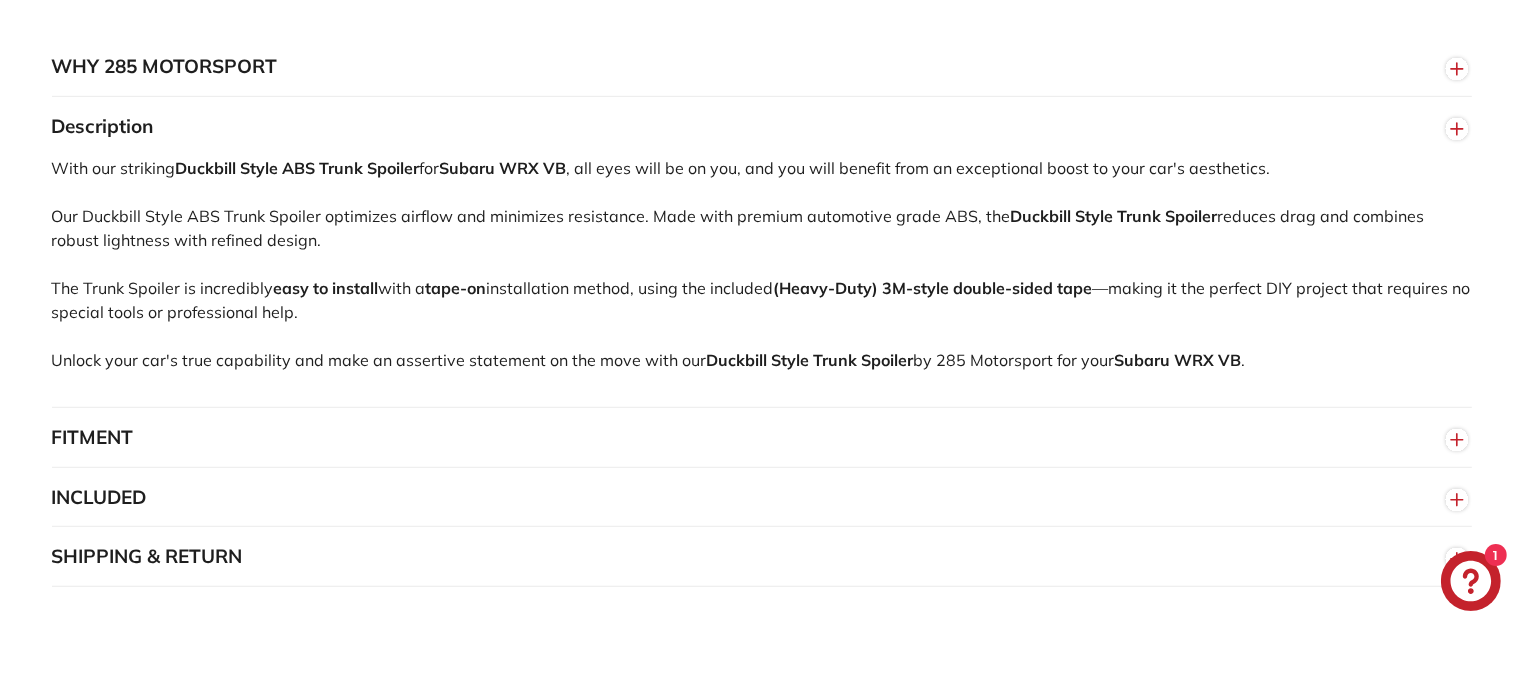 click 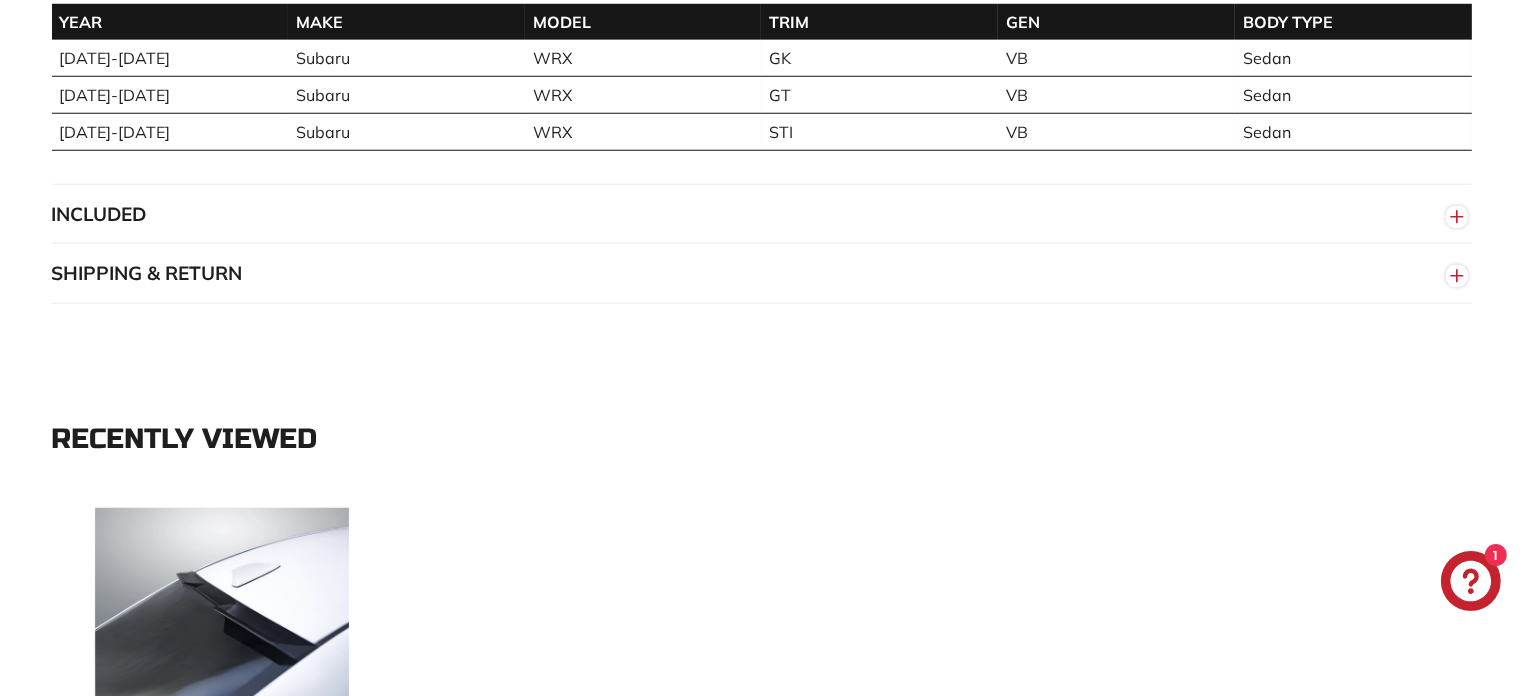 scroll, scrollTop: 1688, scrollLeft: 0, axis: vertical 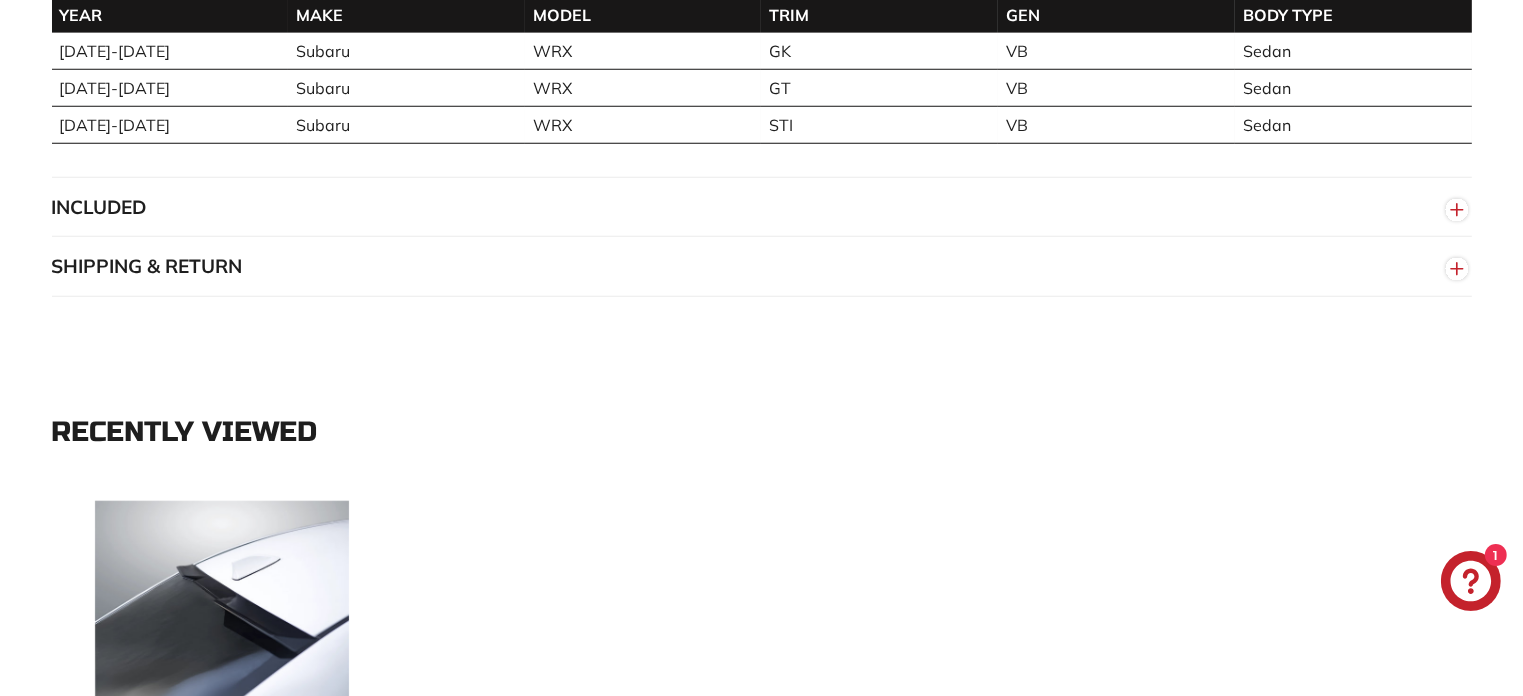 click 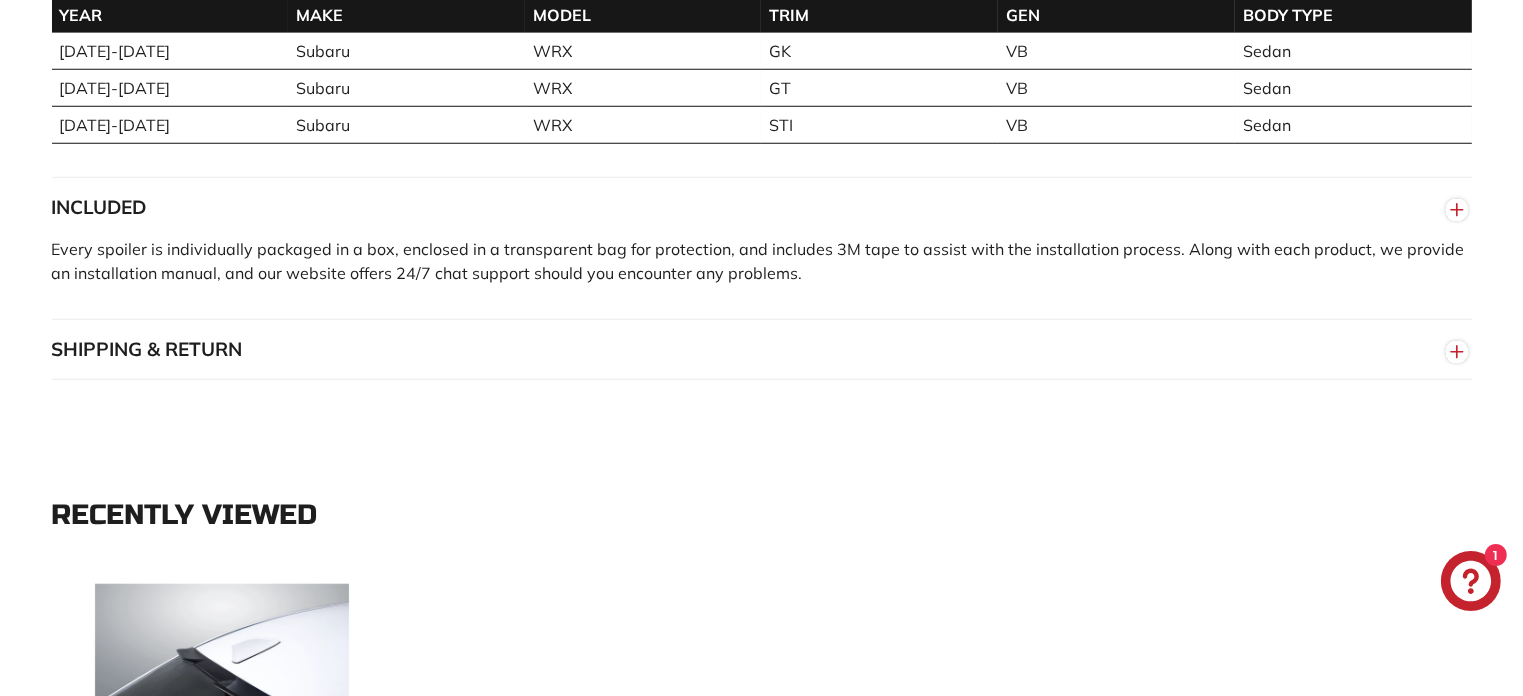 click 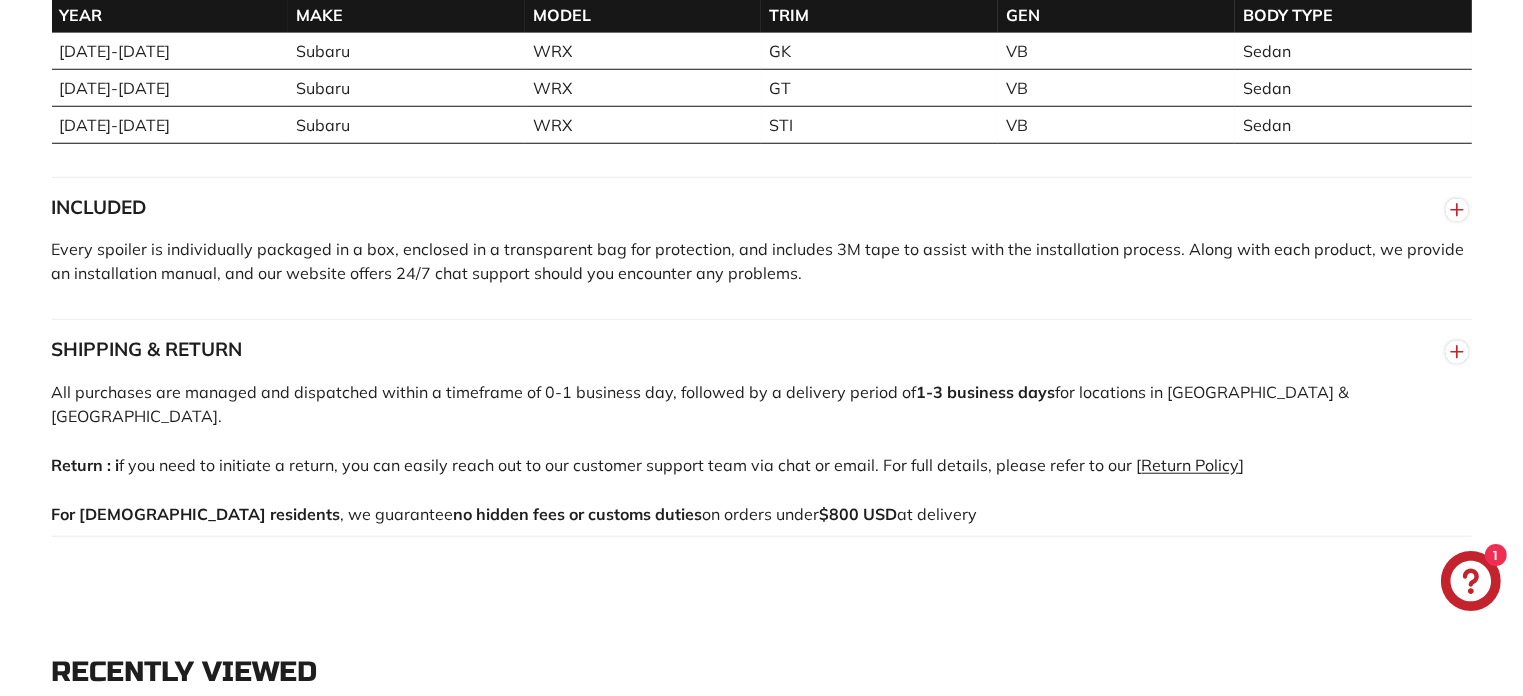 scroll, scrollTop: 1079, scrollLeft: 0, axis: vertical 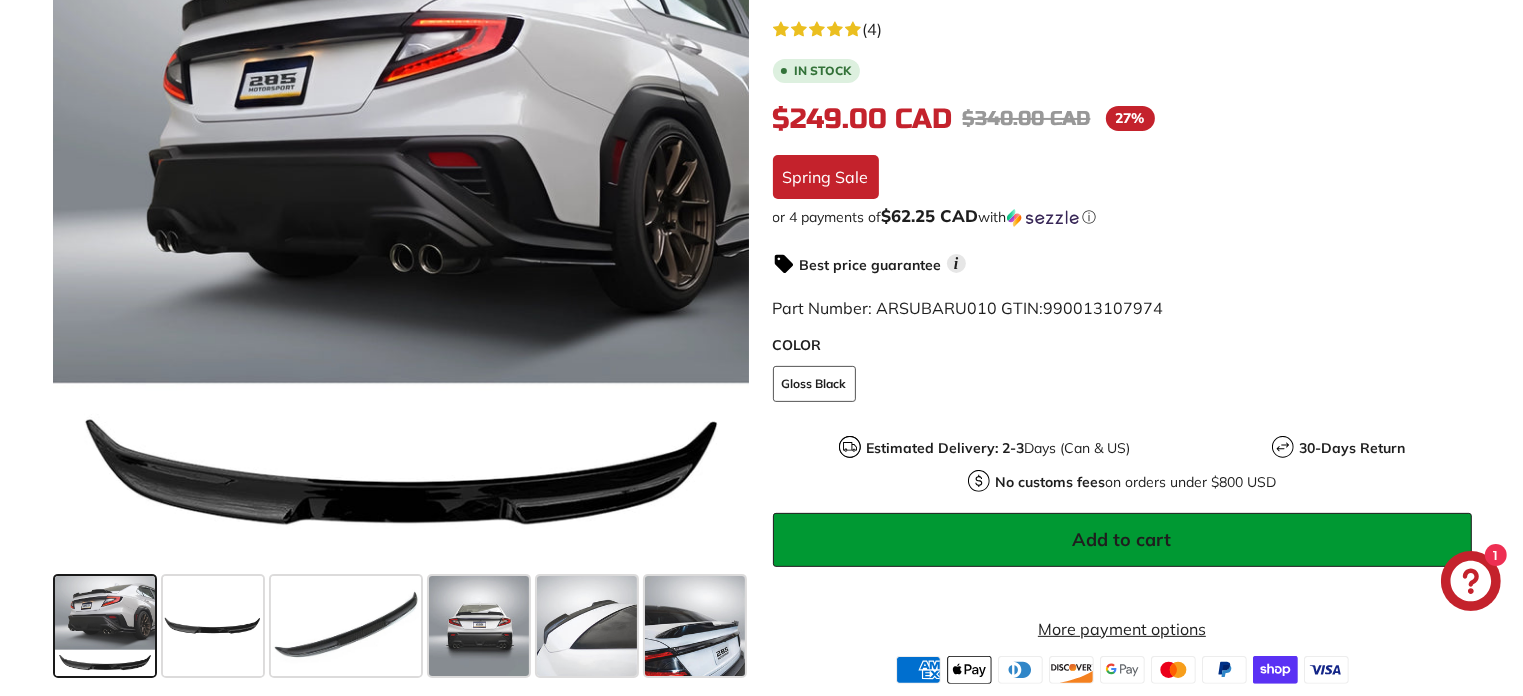 click on "Part Number: ARSUBARU010 GTIN:
990013107974" at bounding box center (968, 308) 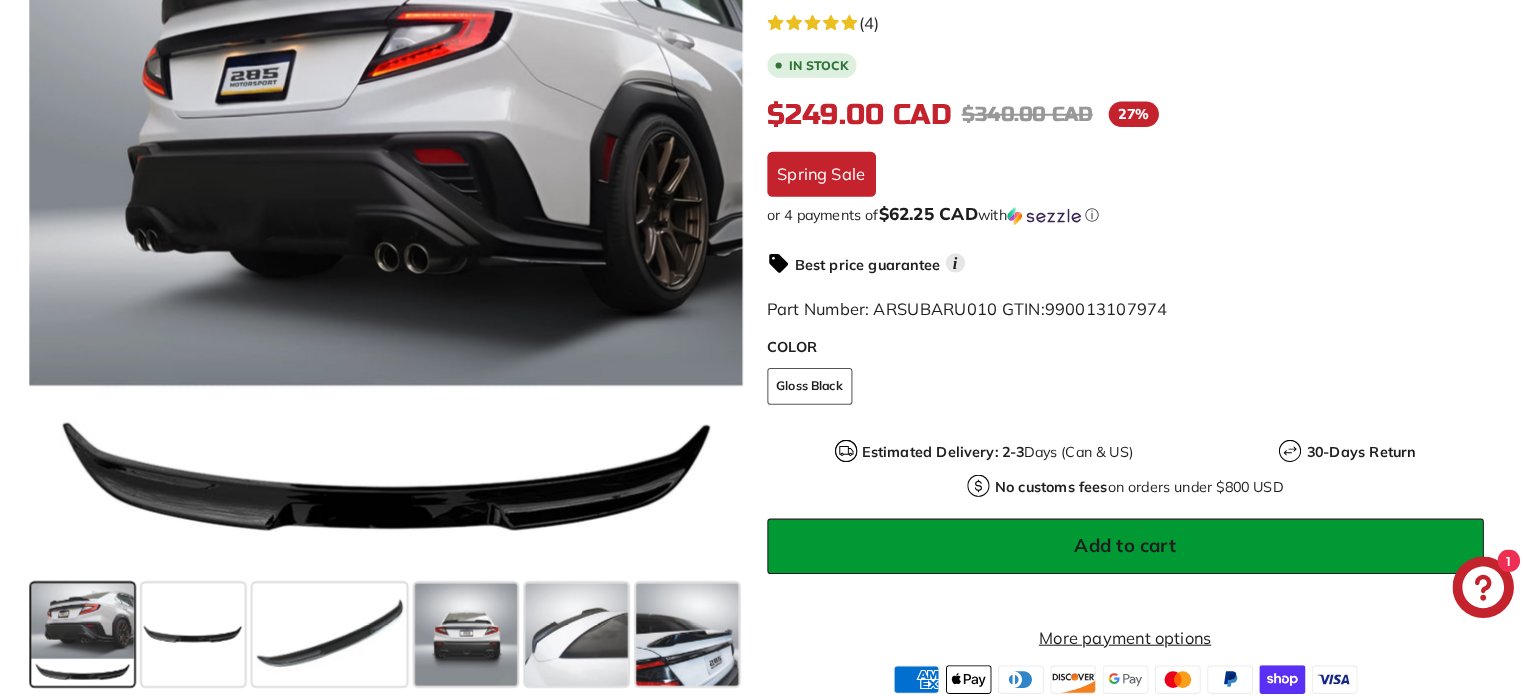 scroll, scrollTop: 470, scrollLeft: 0, axis: vertical 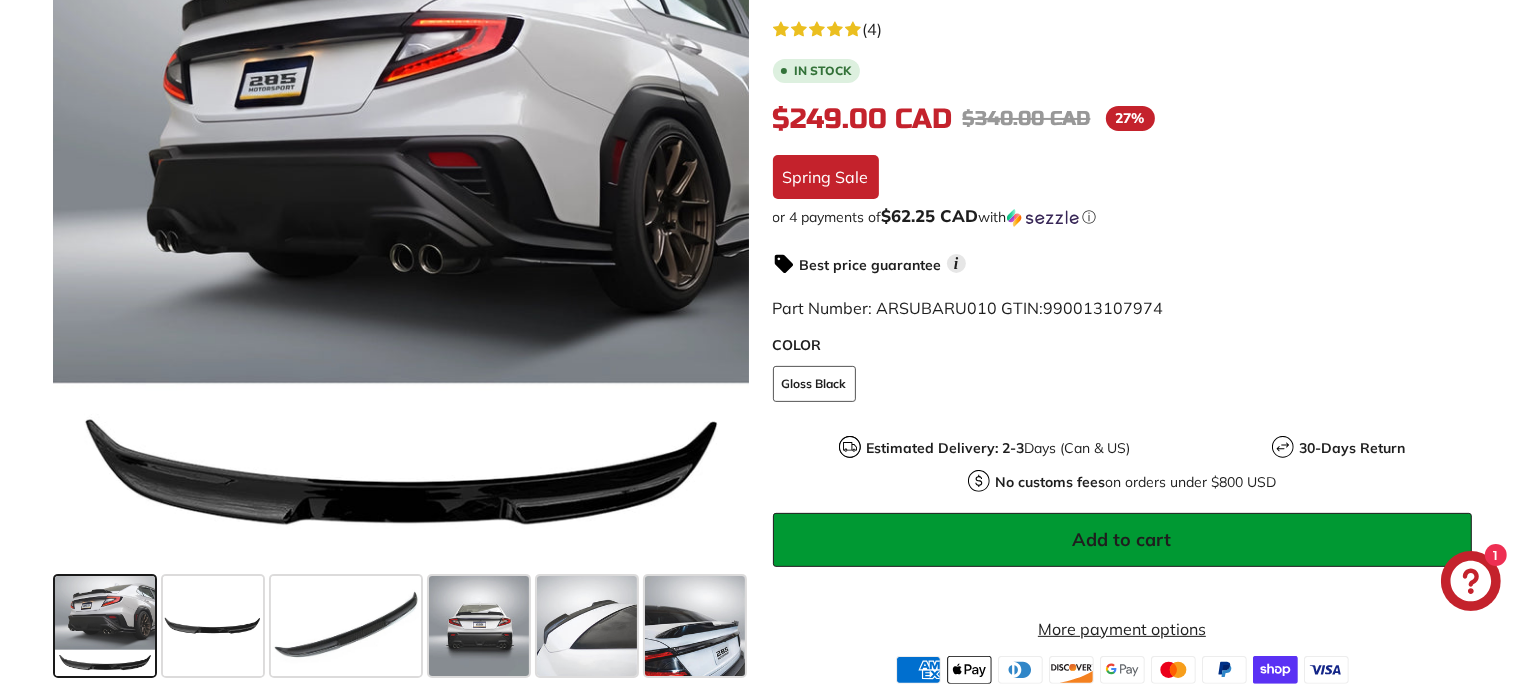 click on "Part Number: ARSUBARU010 GTIN:
990013107974" at bounding box center [968, 308] 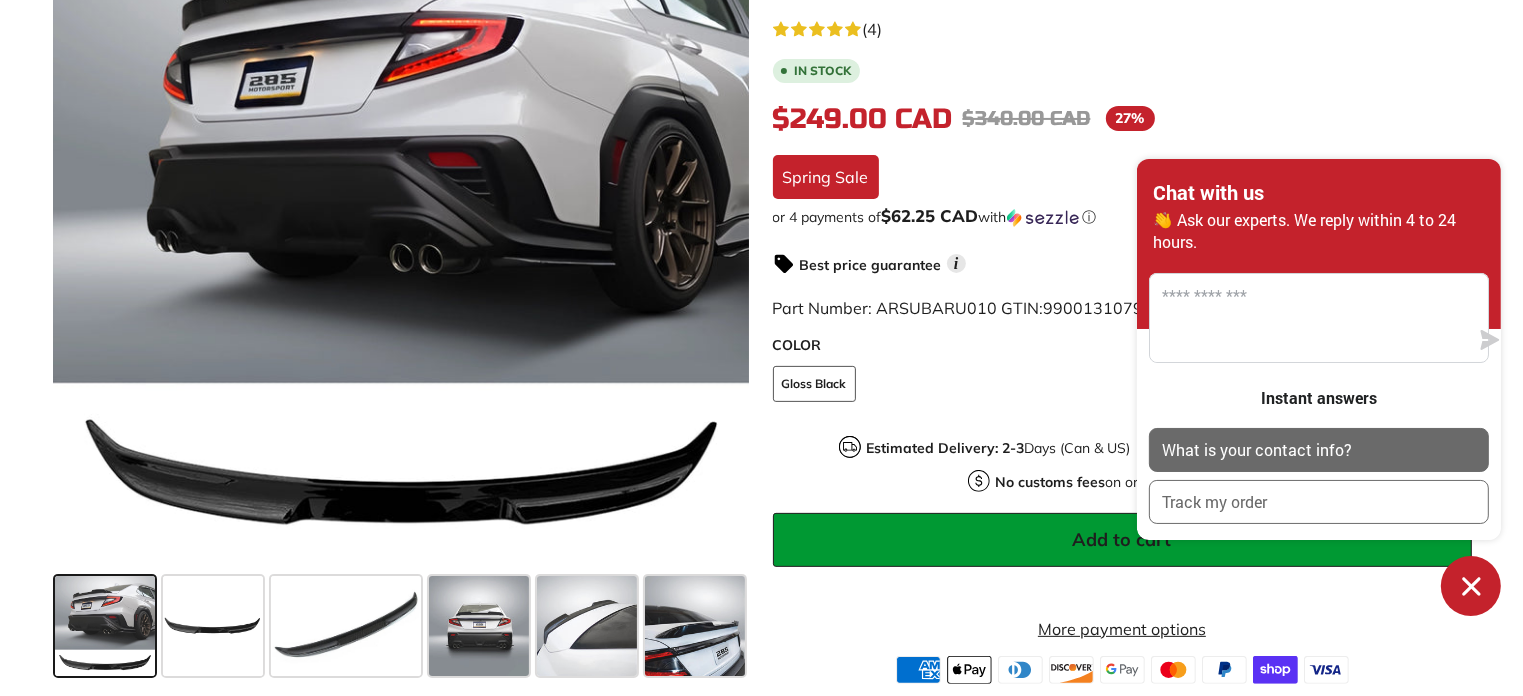 click on "What is your contact info?" at bounding box center (1319, 450) 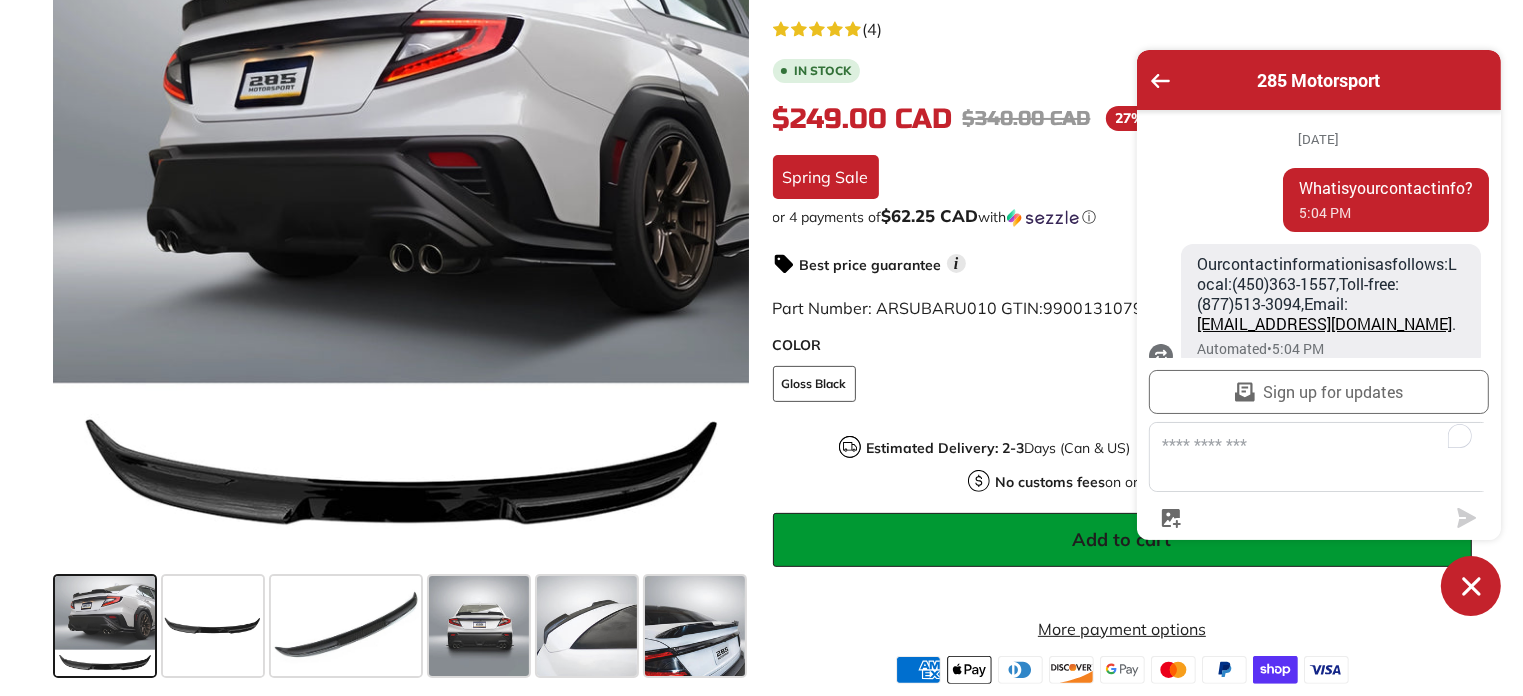 scroll, scrollTop: 82, scrollLeft: 0, axis: vertical 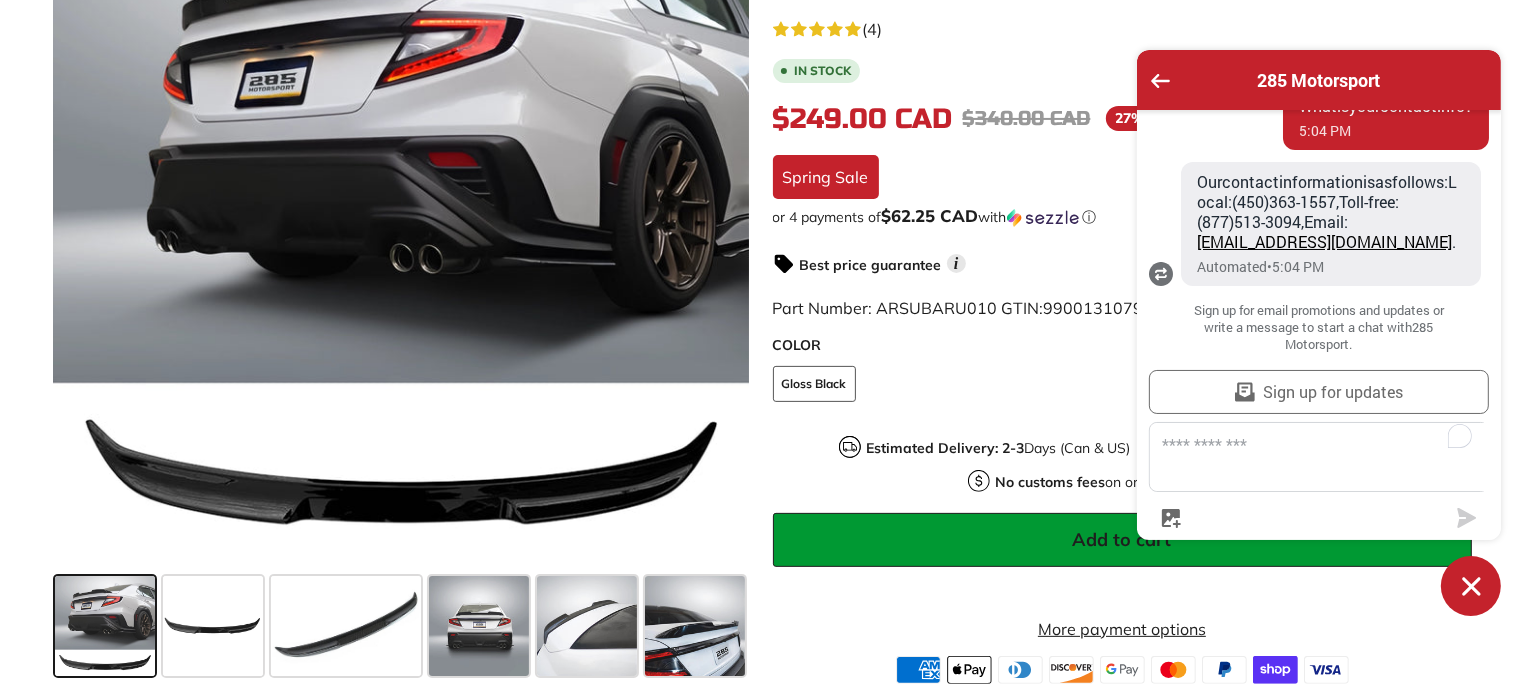 click at bounding box center (1331, 457) 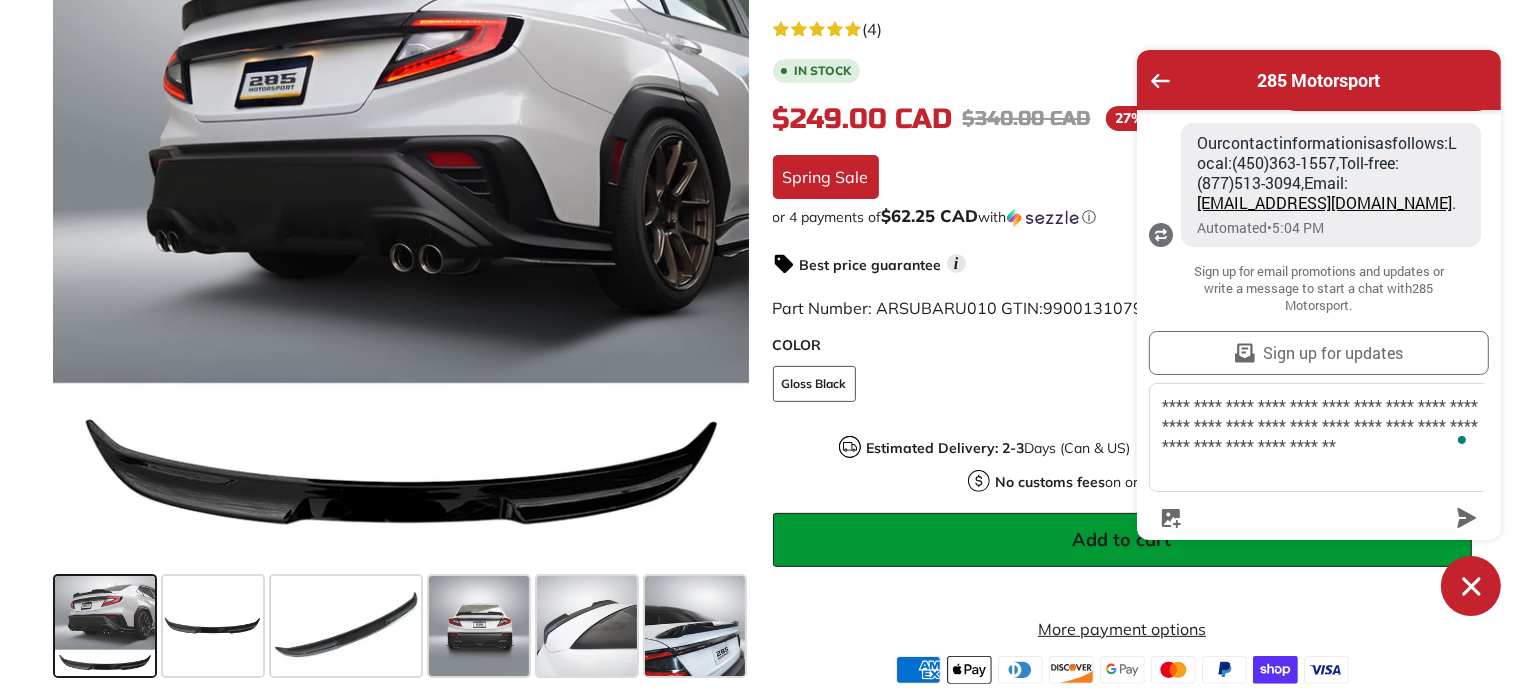 scroll, scrollTop: 141, scrollLeft: 0, axis: vertical 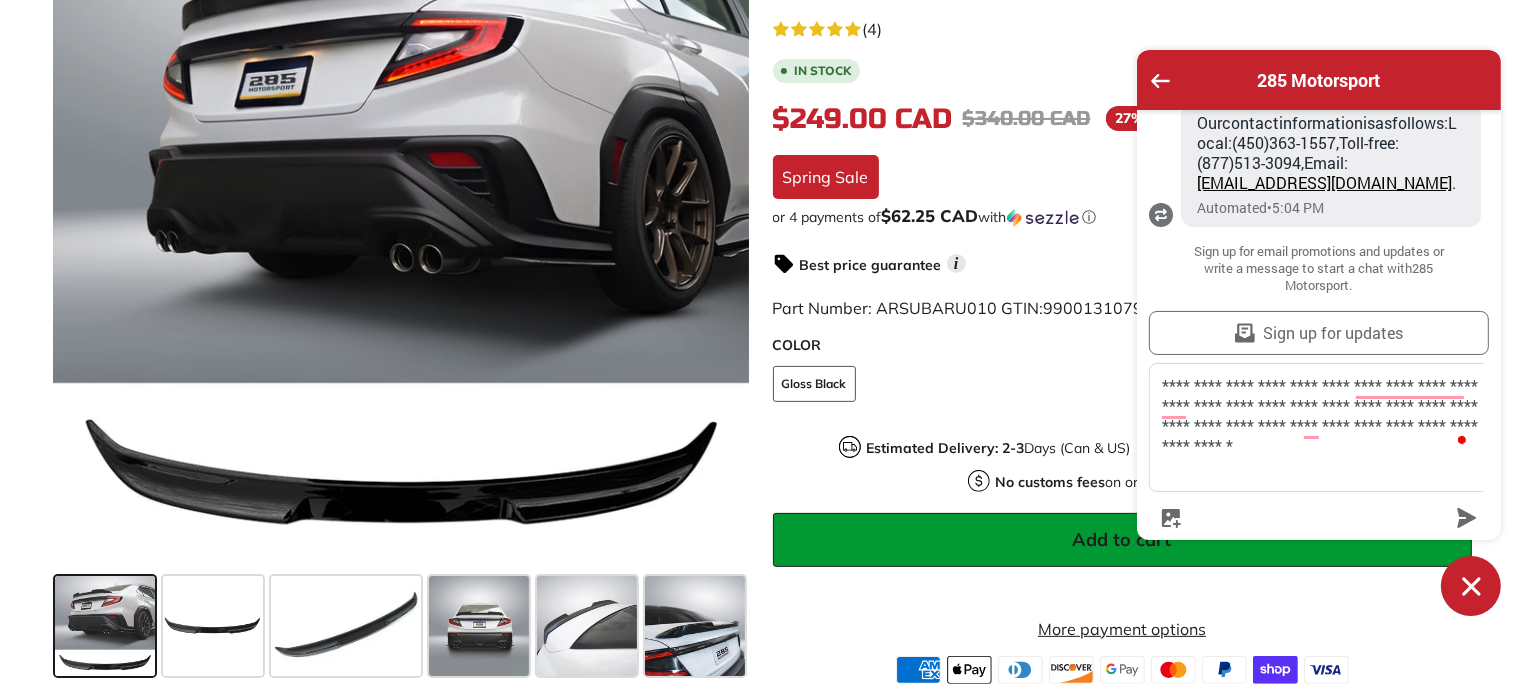 click on "**********" at bounding box center (1331, 427) 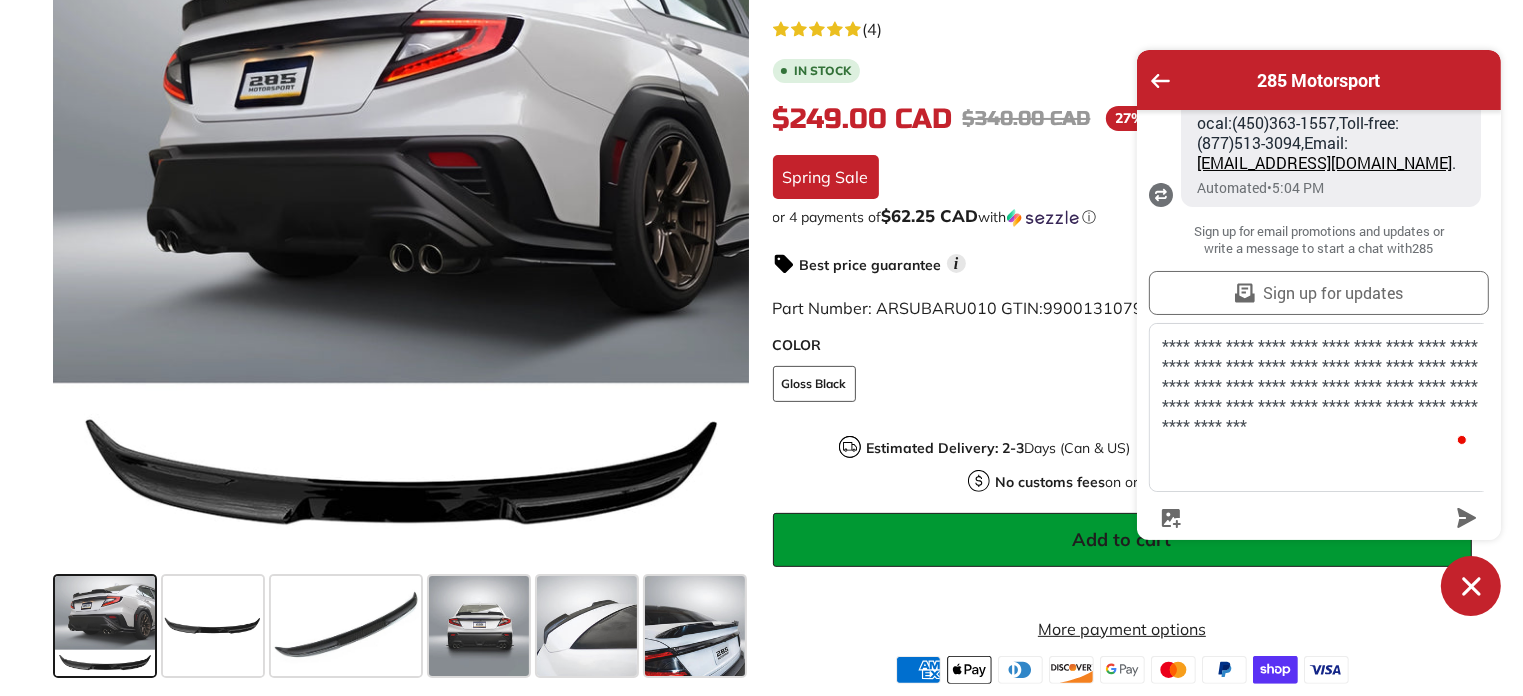 scroll, scrollTop: 181, scrollLeft: 0, axis: vertical 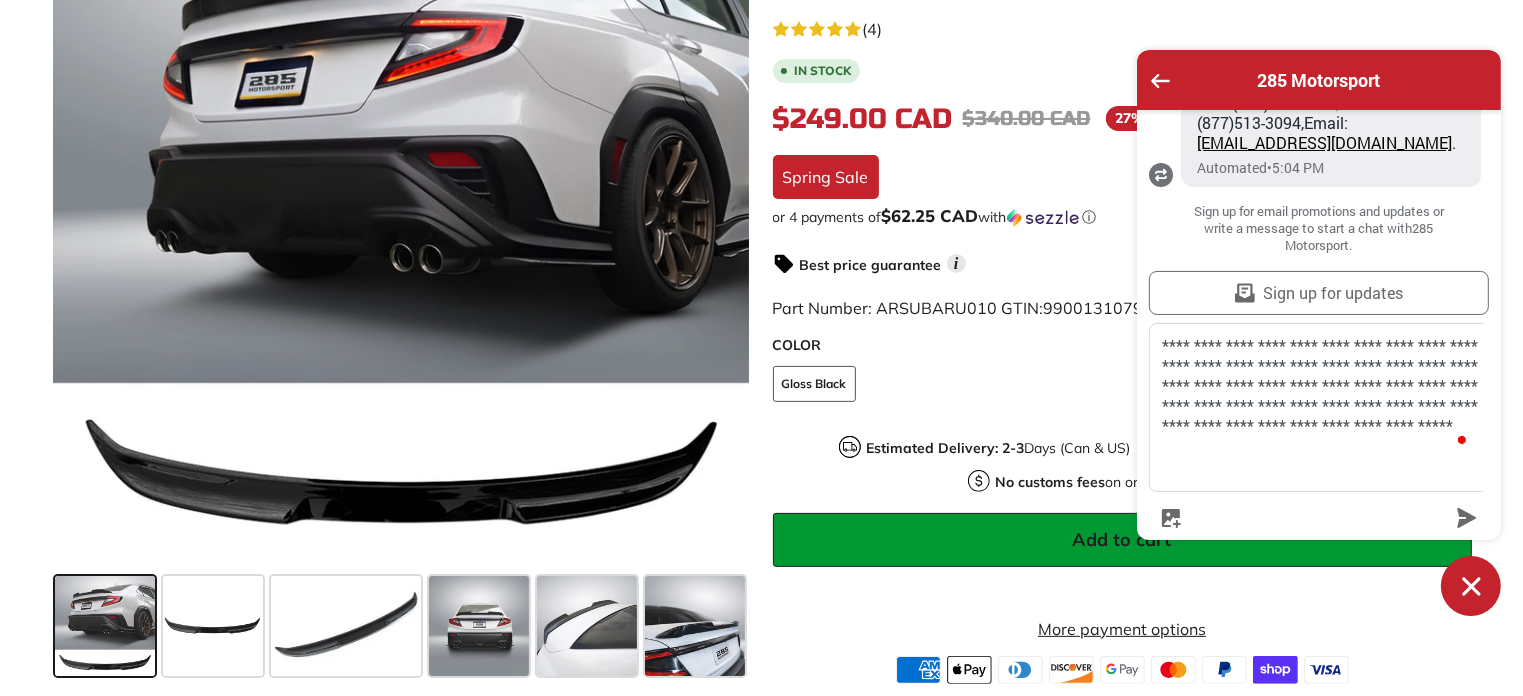 type on "**********" 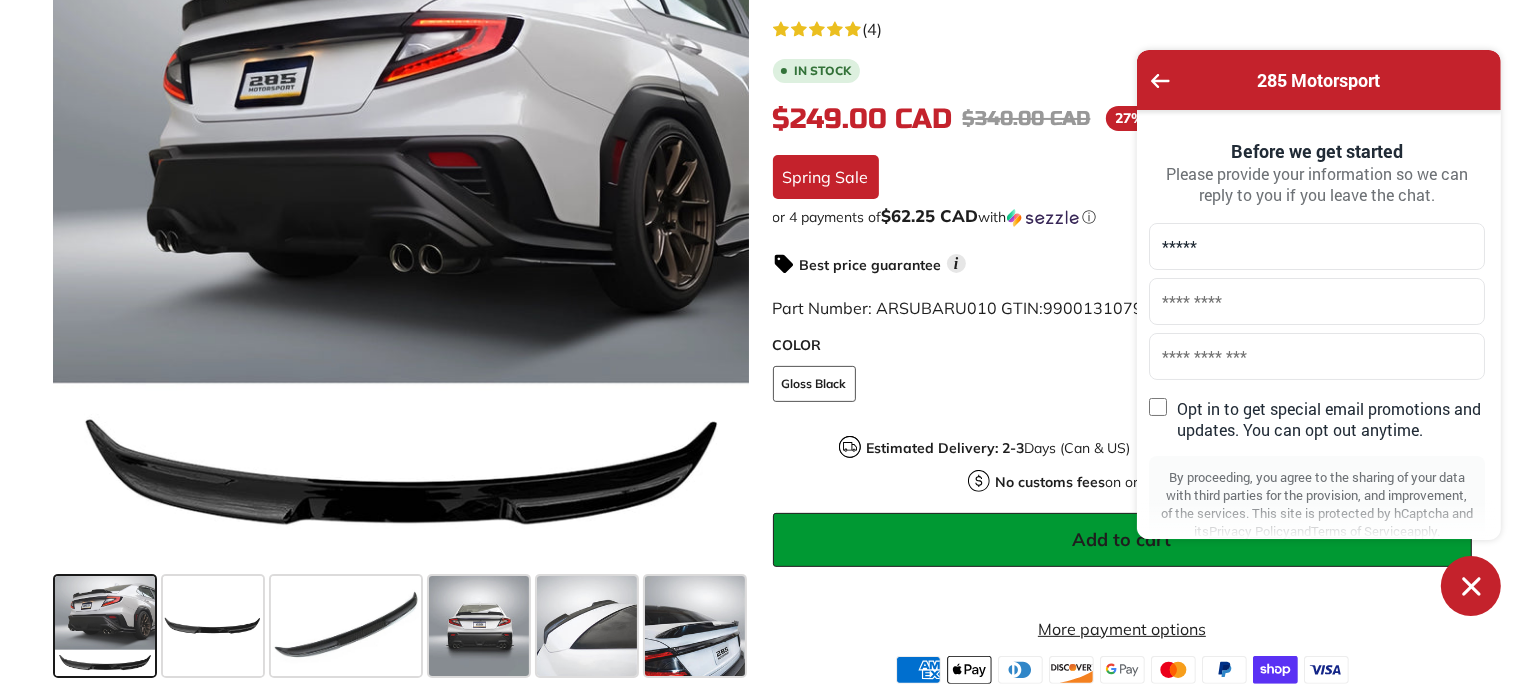 type on "*****" 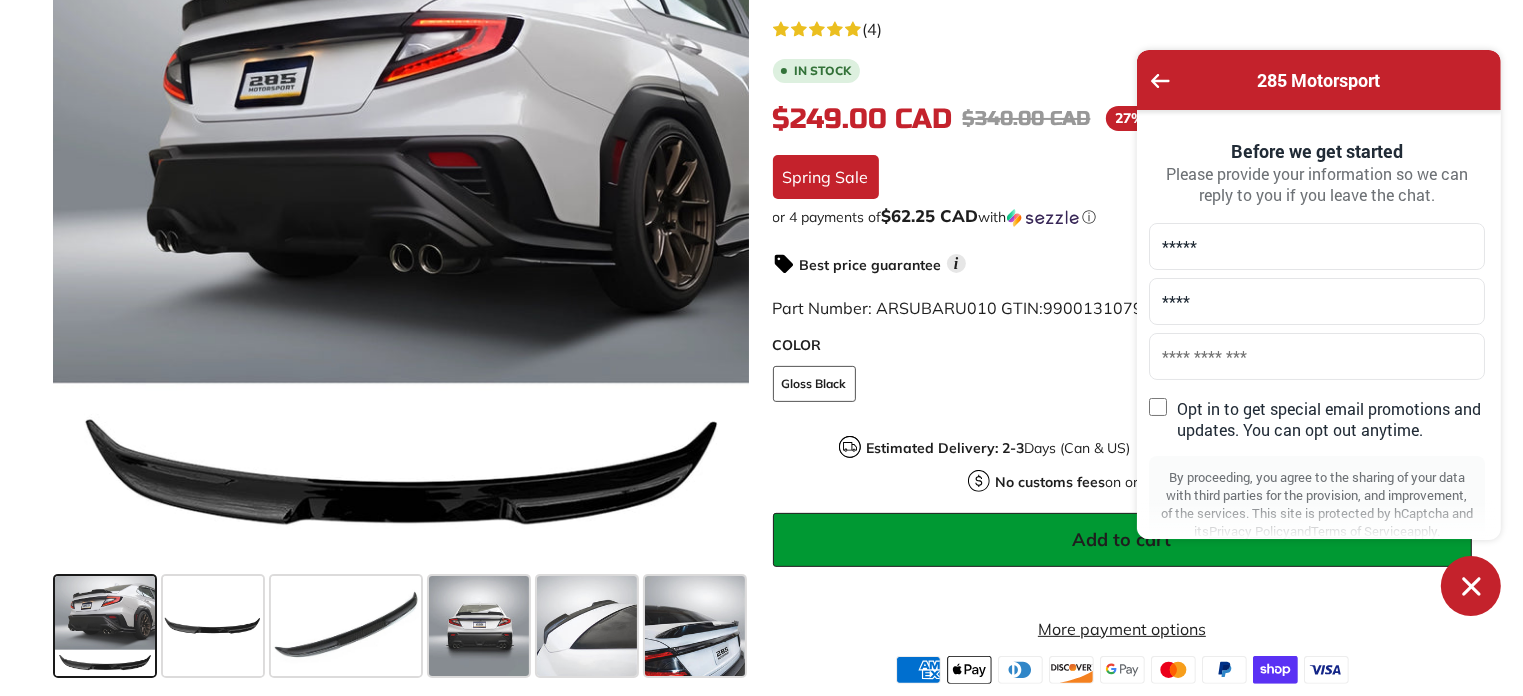 type on "****" 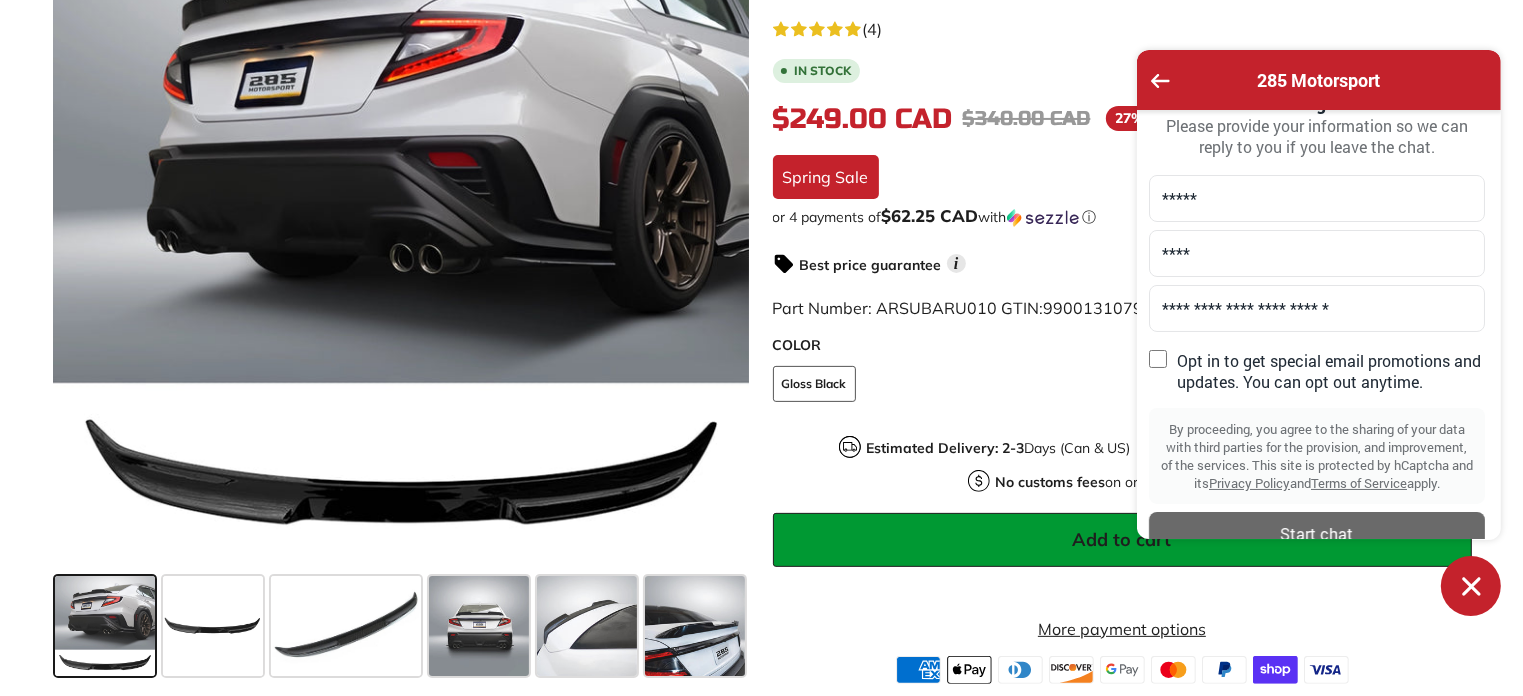 scroll, scrollTop: 96, scrollLeft: 0, axis: vertical 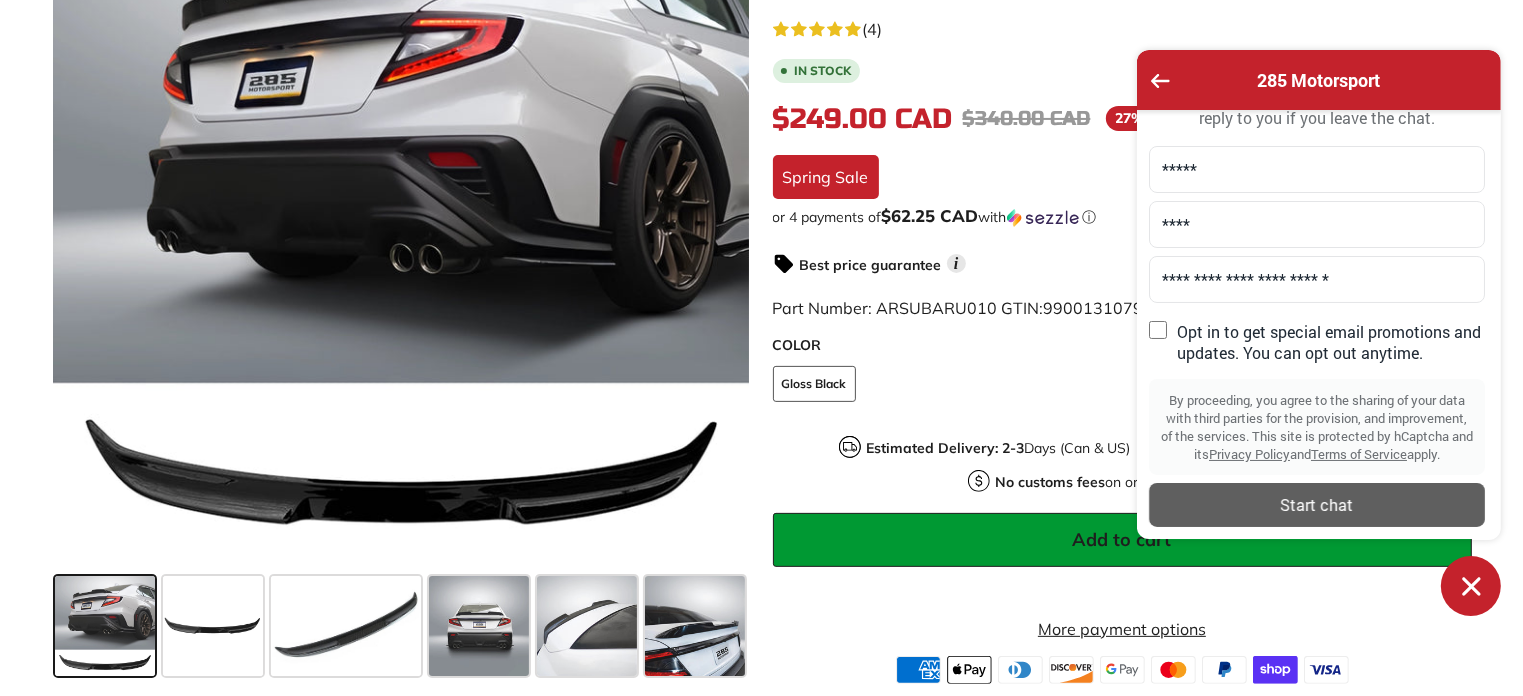 type on "**********" 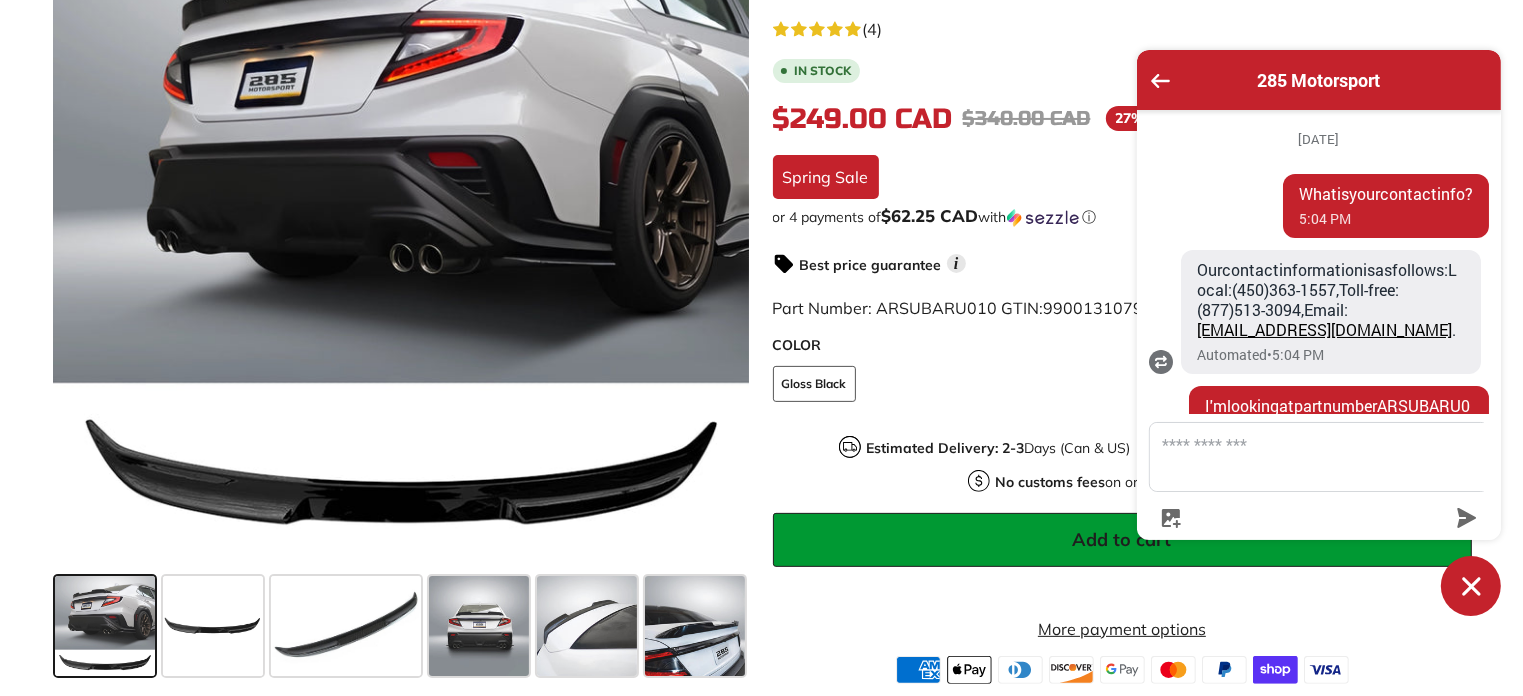 scroll, scrollTop: 191, scrollLeft: 0, axis: vertical 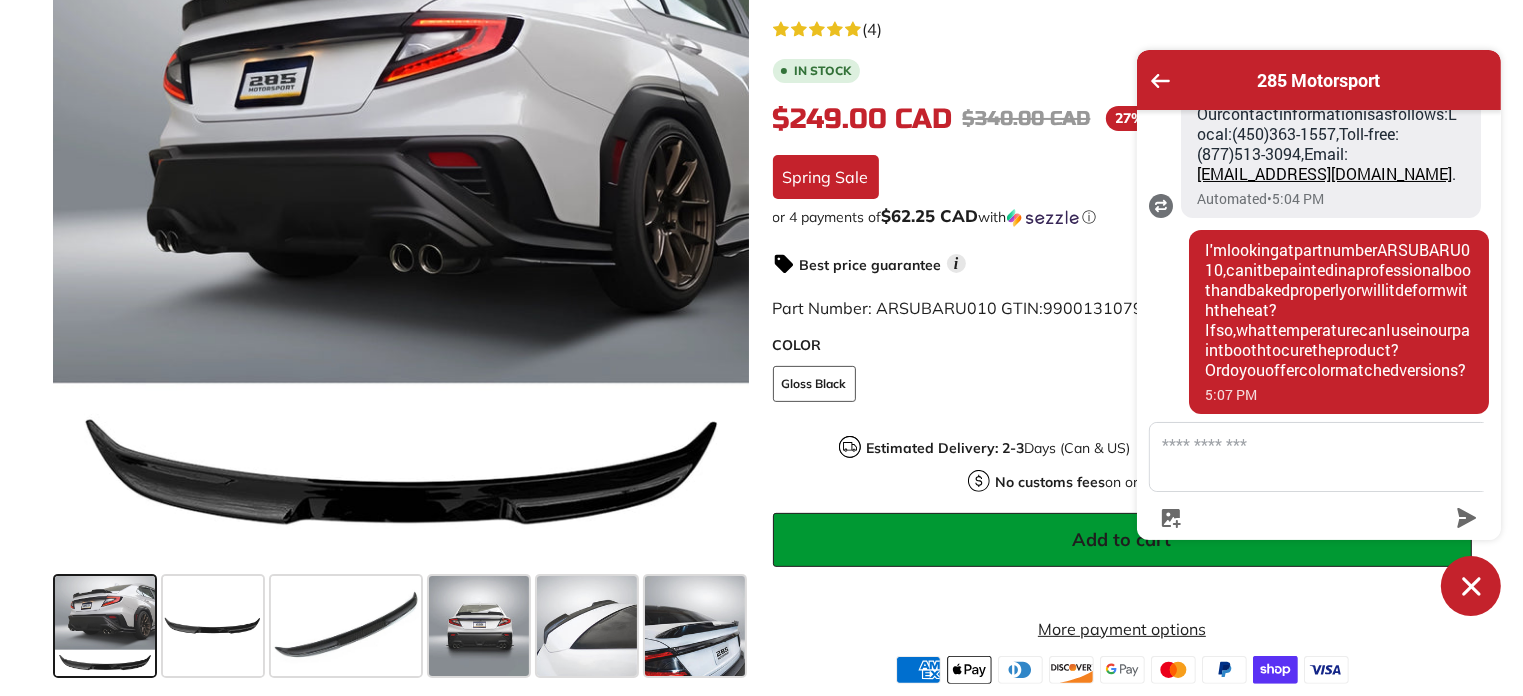 drag, startPoint x: 1185, startPoint y: 75, endPoint x: 977, endPoint y: 47, distance: 209.87616 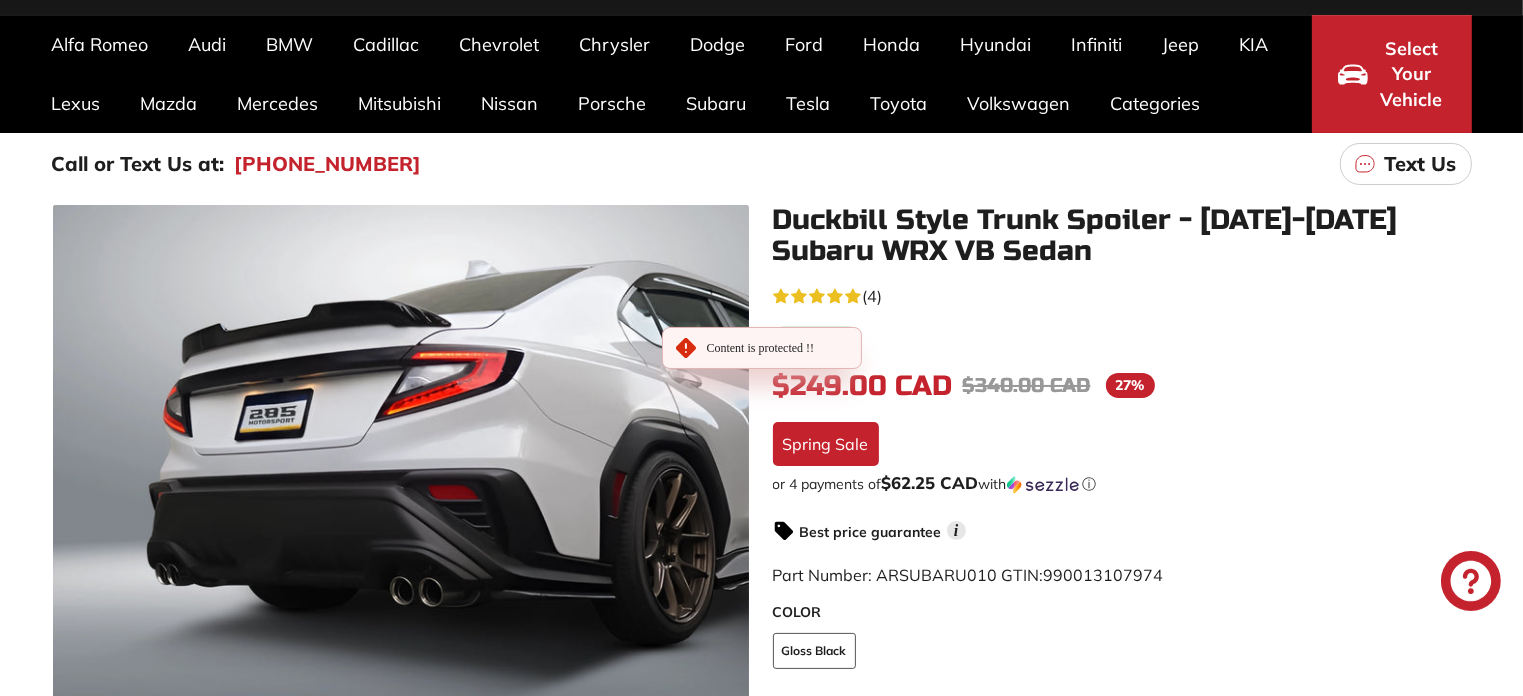 scroll, scrollTop: 30, scrollLeft: 0, axis: vertical 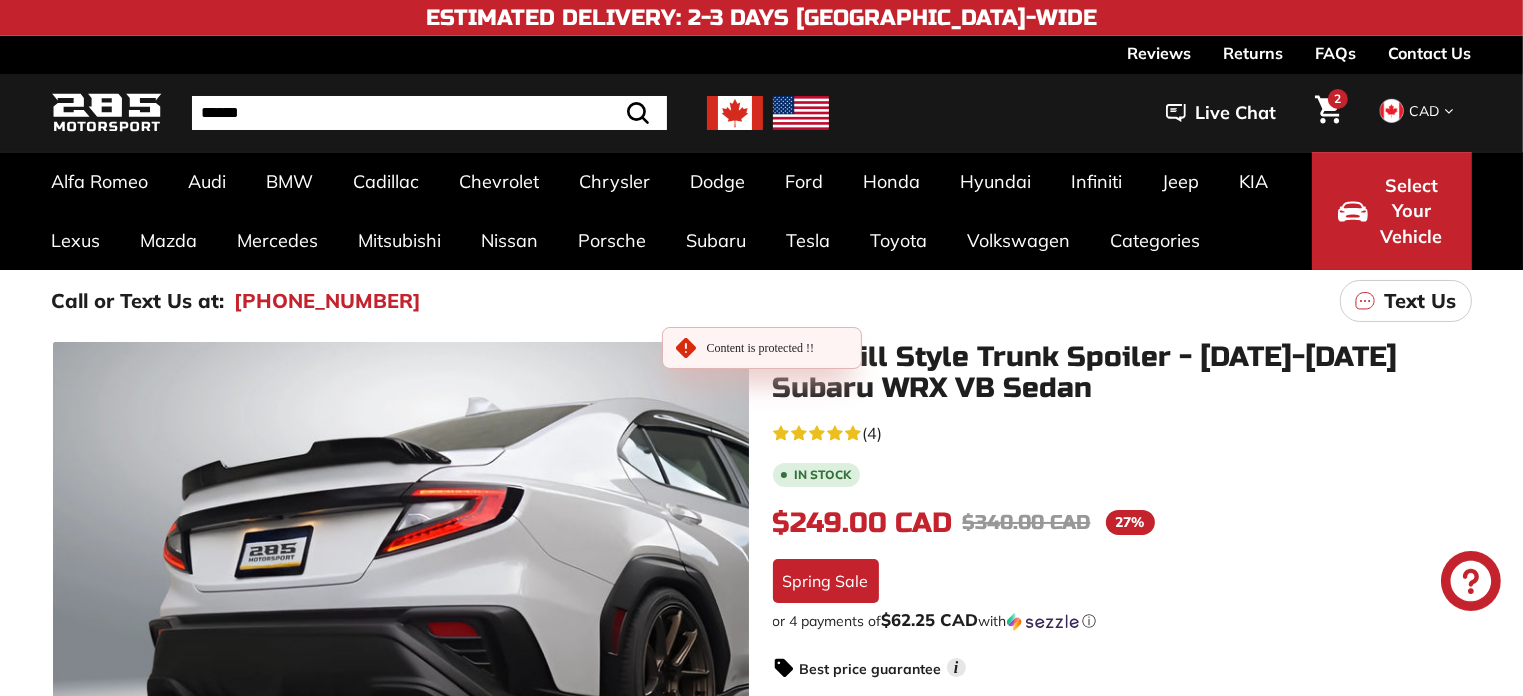 click on "2" at bounding box center (1338, 98) 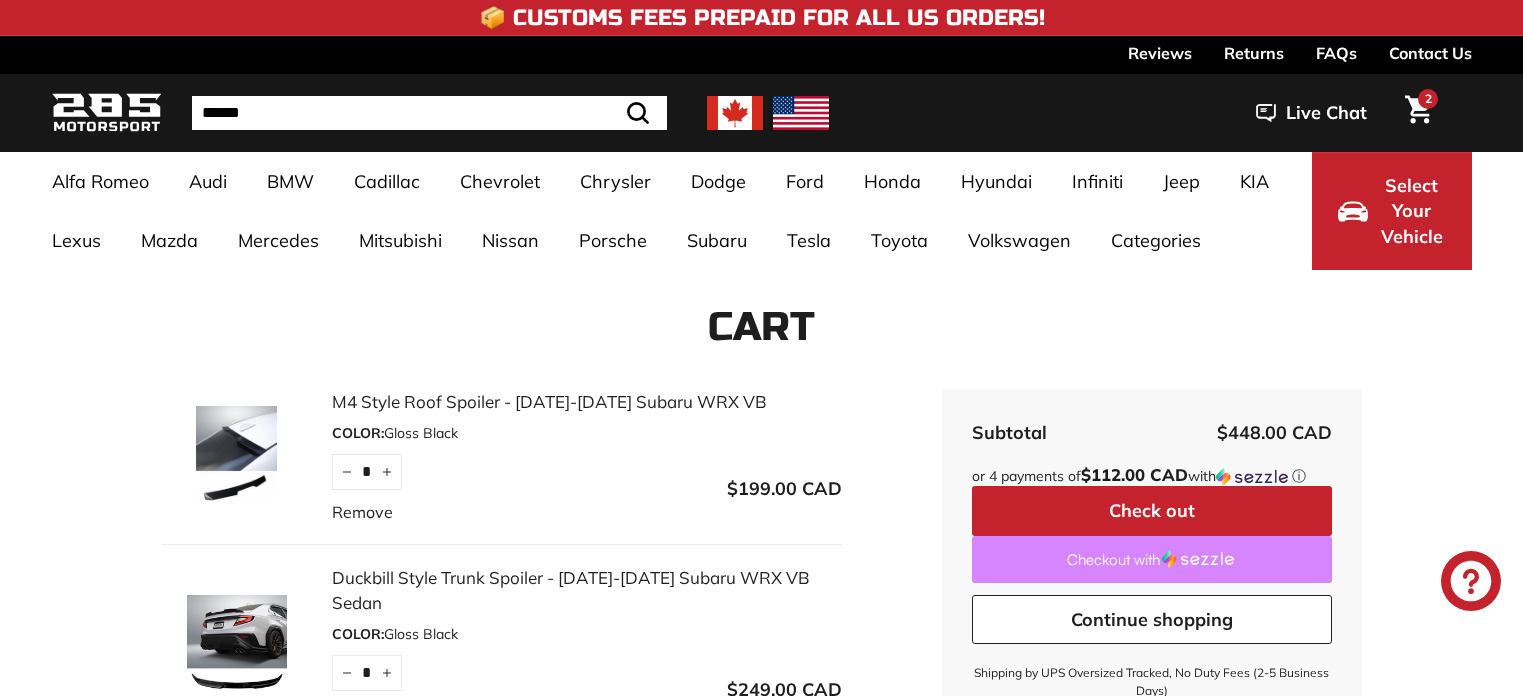 scroll, scrollTop: 0, scrollLeft: 0, axis: both 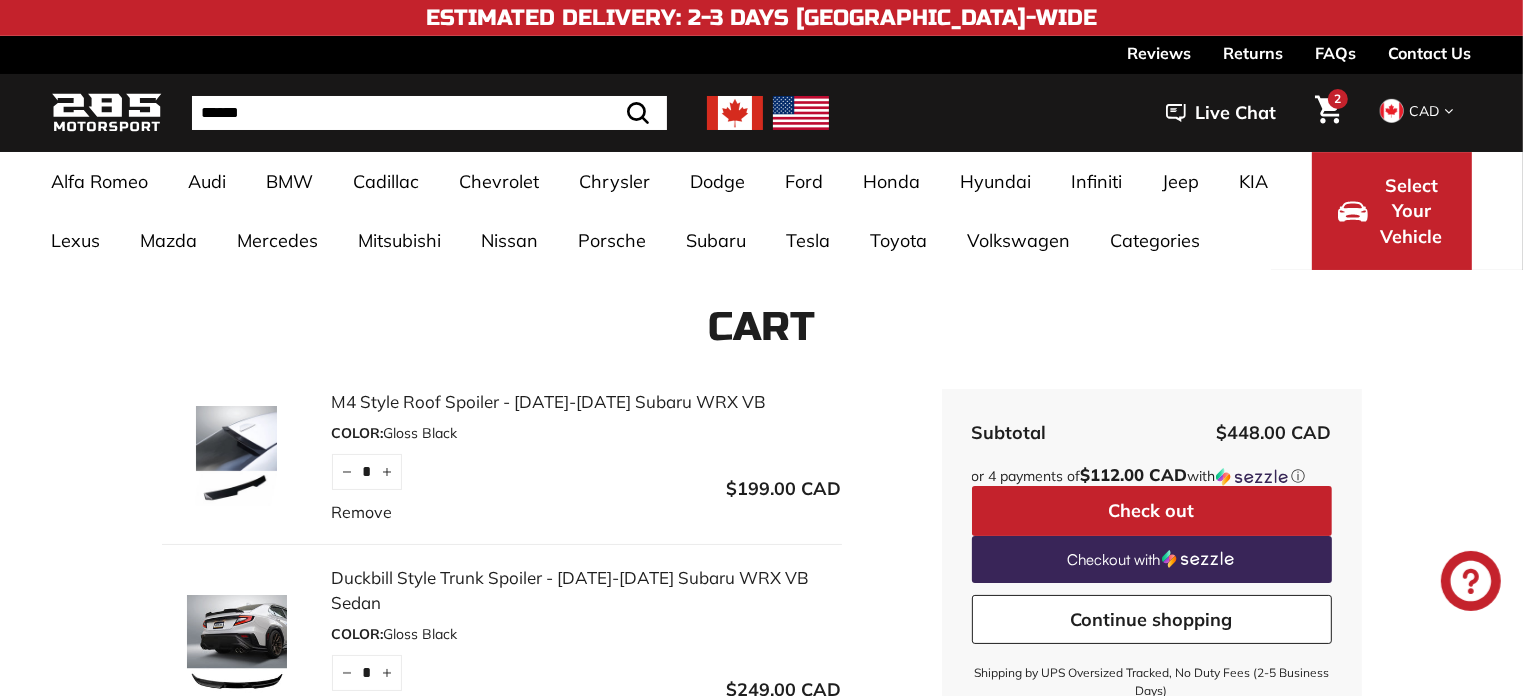 click on "Check out" at bounding box center [1152, 511] 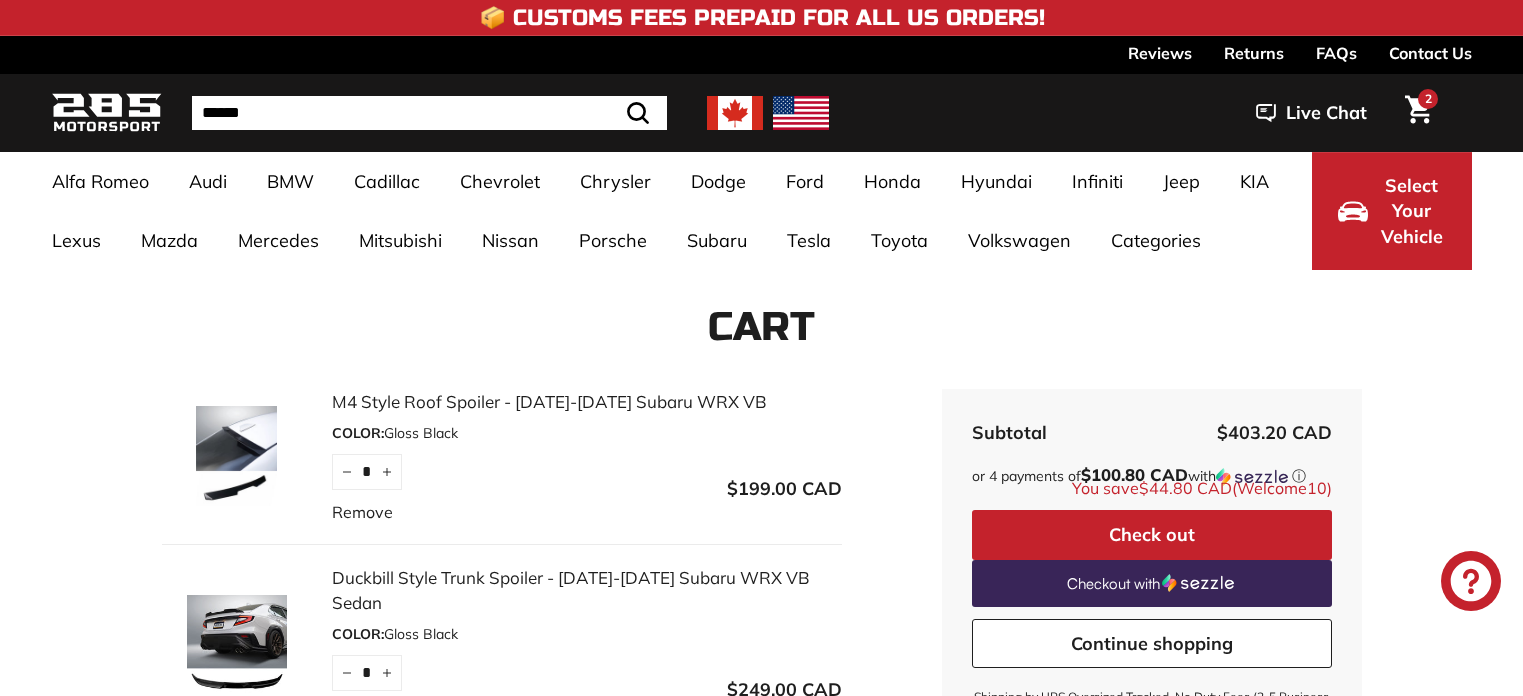 scroll, scrollTop: 0, scrollLeft: 0, axis: both 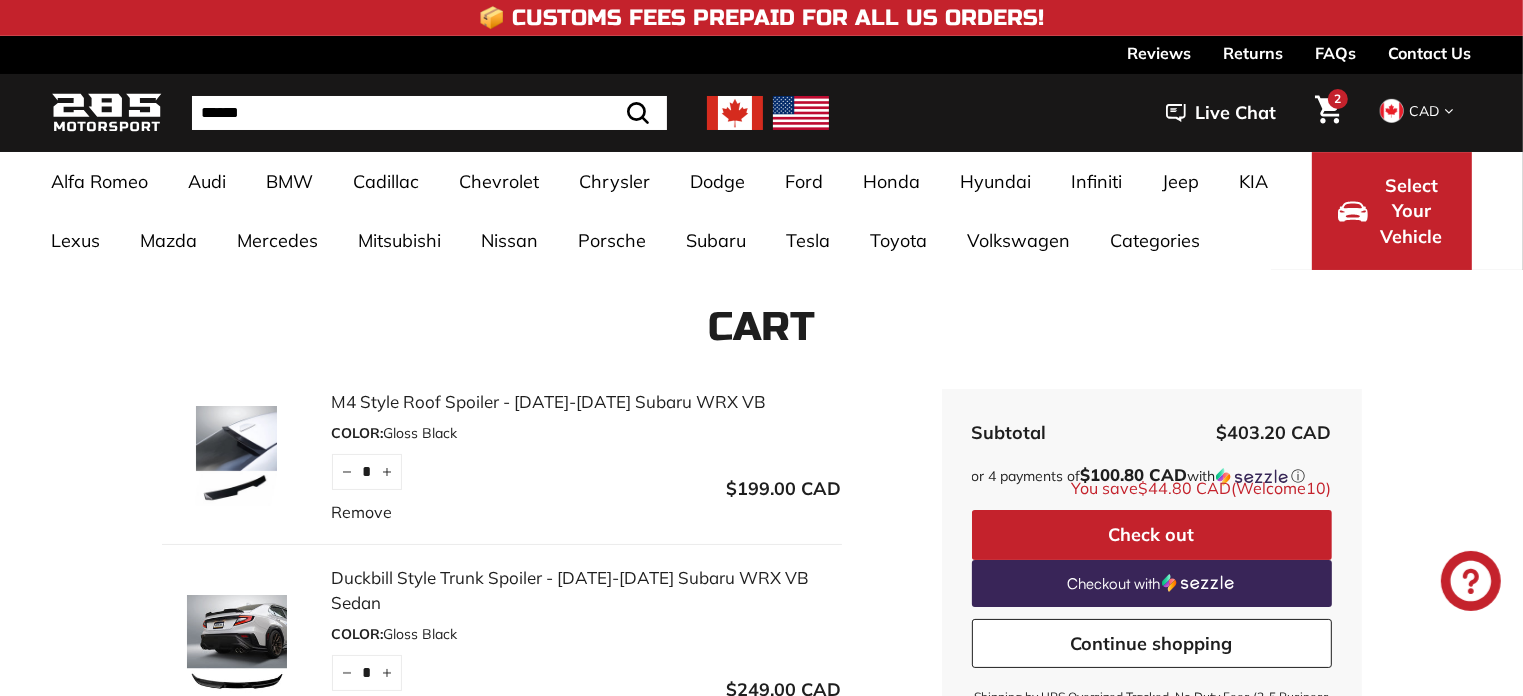 click 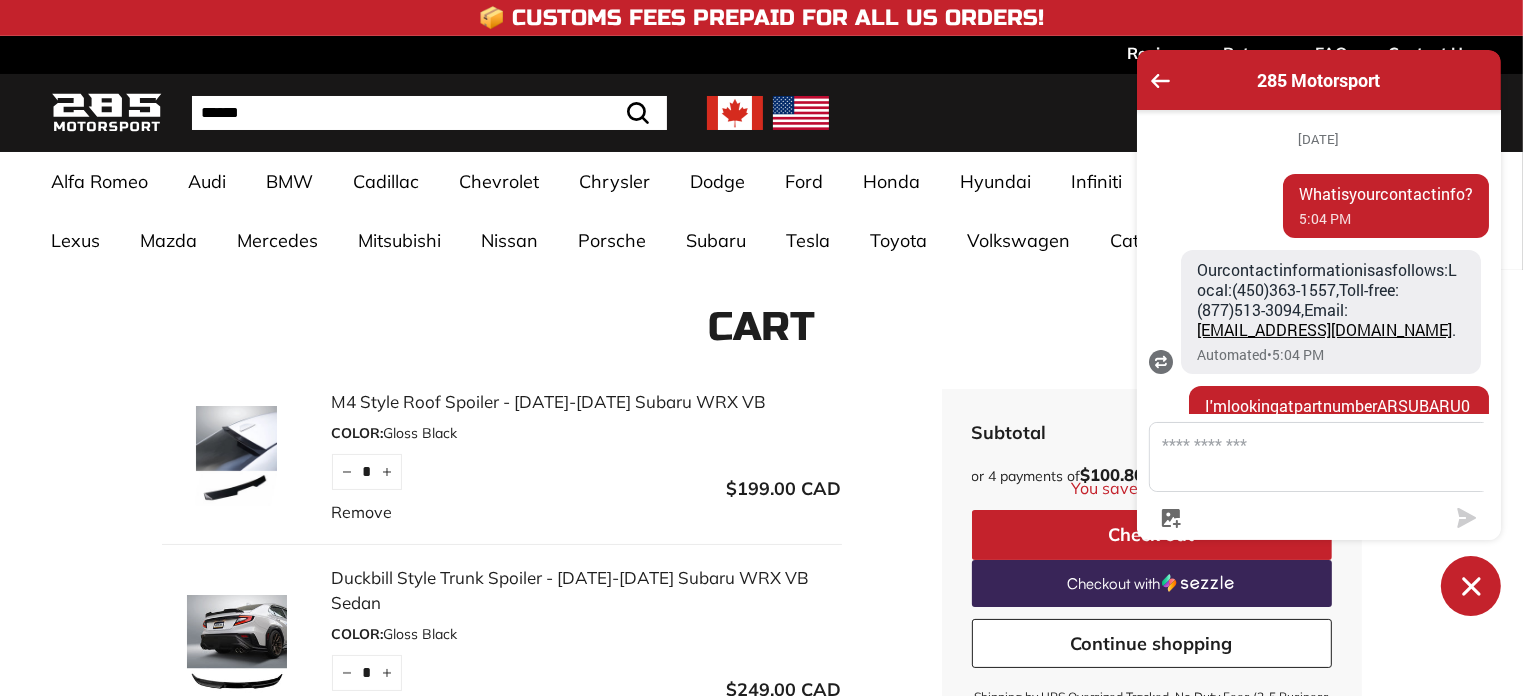 scroll, scrollTop: 191, scrollLeft: 0, axis: vertical 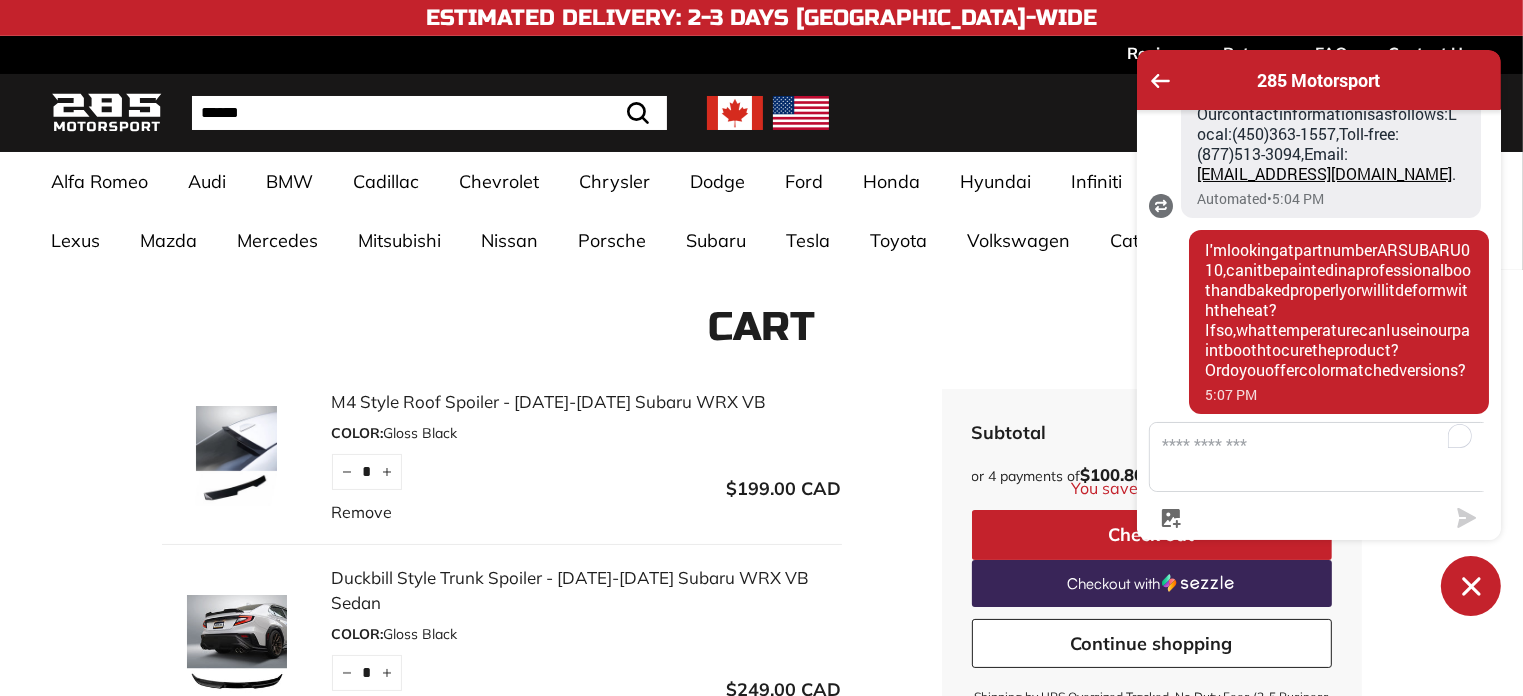 click 